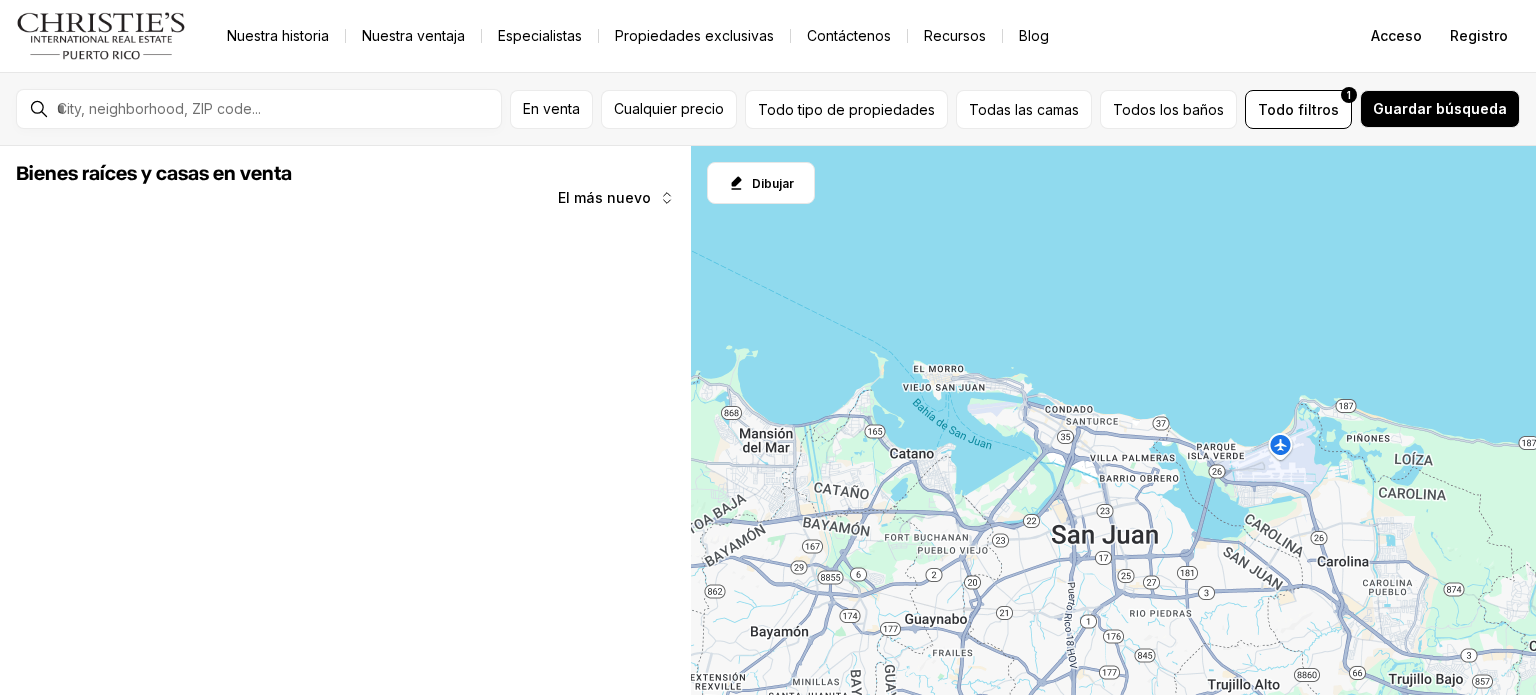 scroll, scrollTop: 0, scrollLeft: 0, axis: both 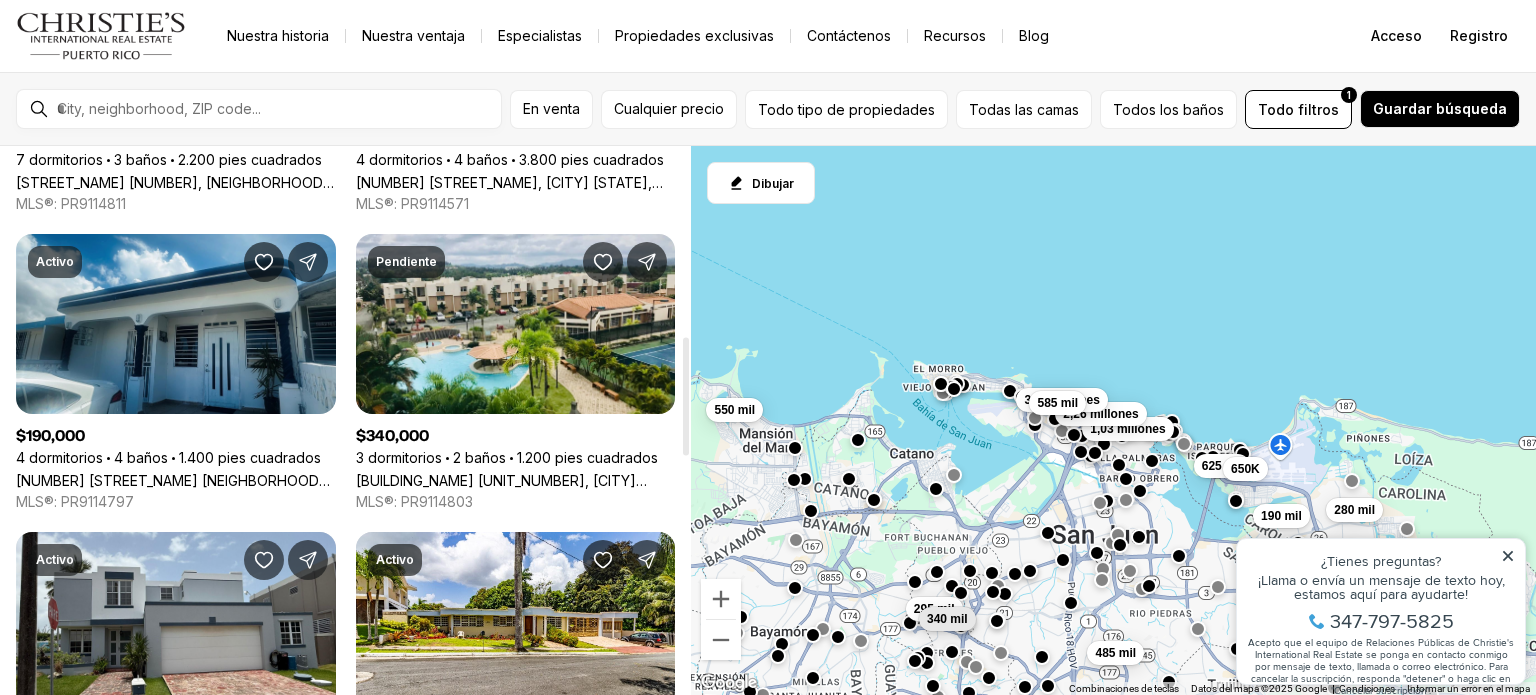 drag, startPoint x: 684, startPoint y: 211, endPoint x: 687, endPoint y: 404, distance: 193.02332 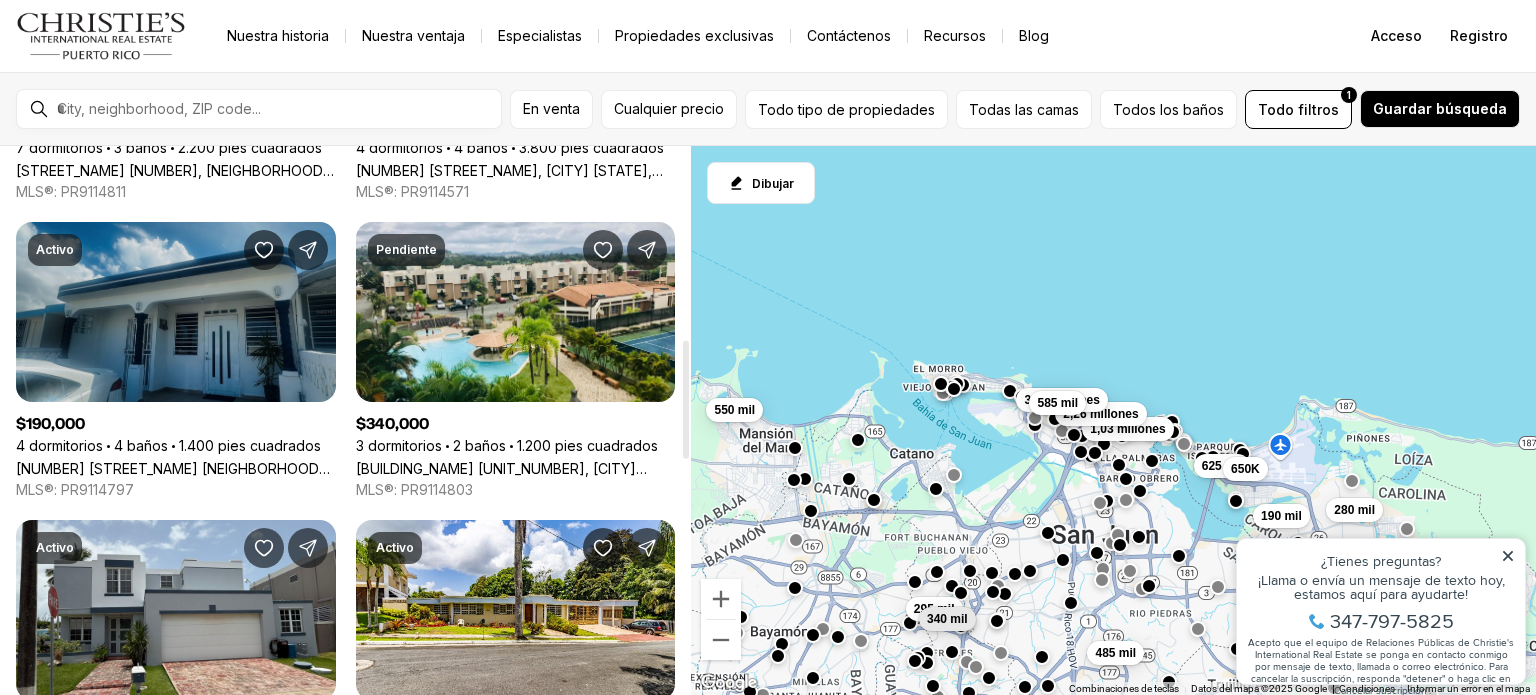 click on "54 CALLE ESTRELLA URB. LA MARINA, CAROLINA PR, 00979" at bounding box center [176, 468] 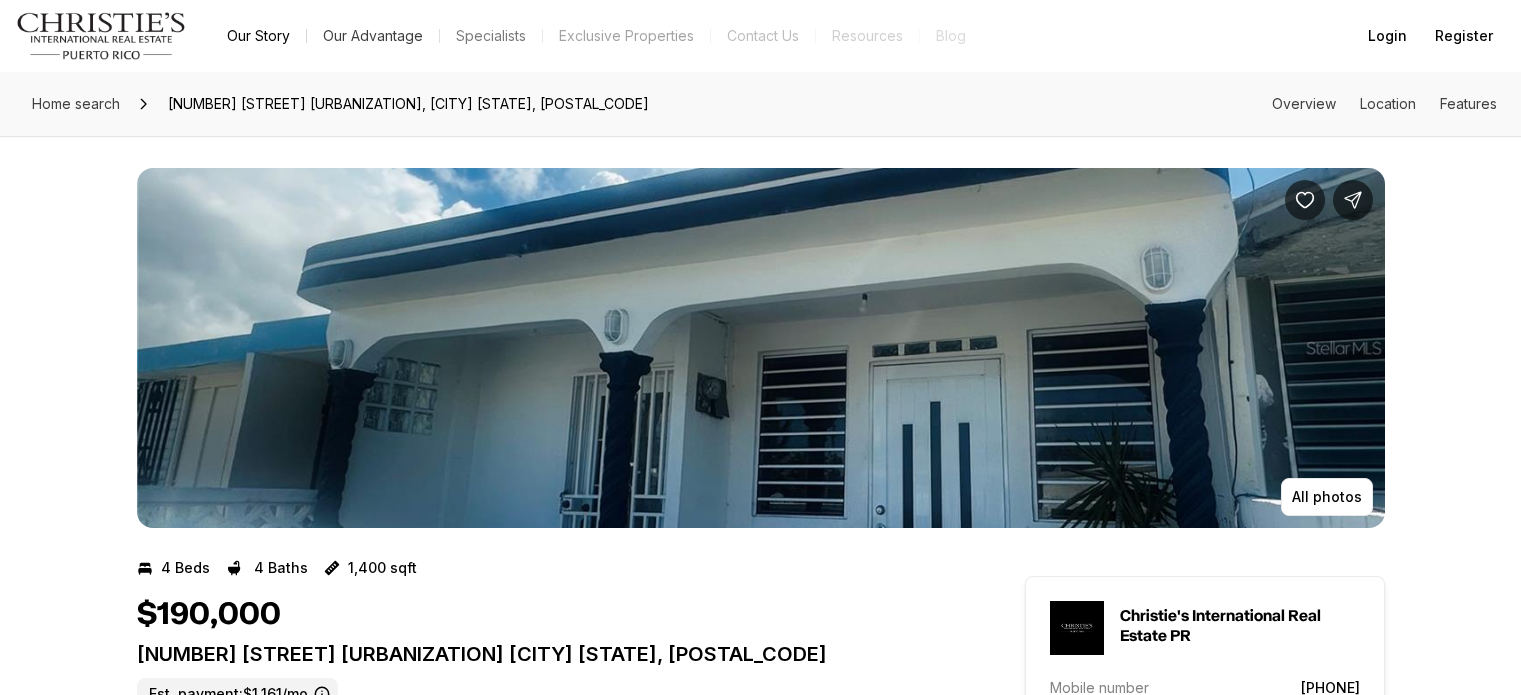 scroll, scrollTop: 0, scrollLeft: 0, axis: both 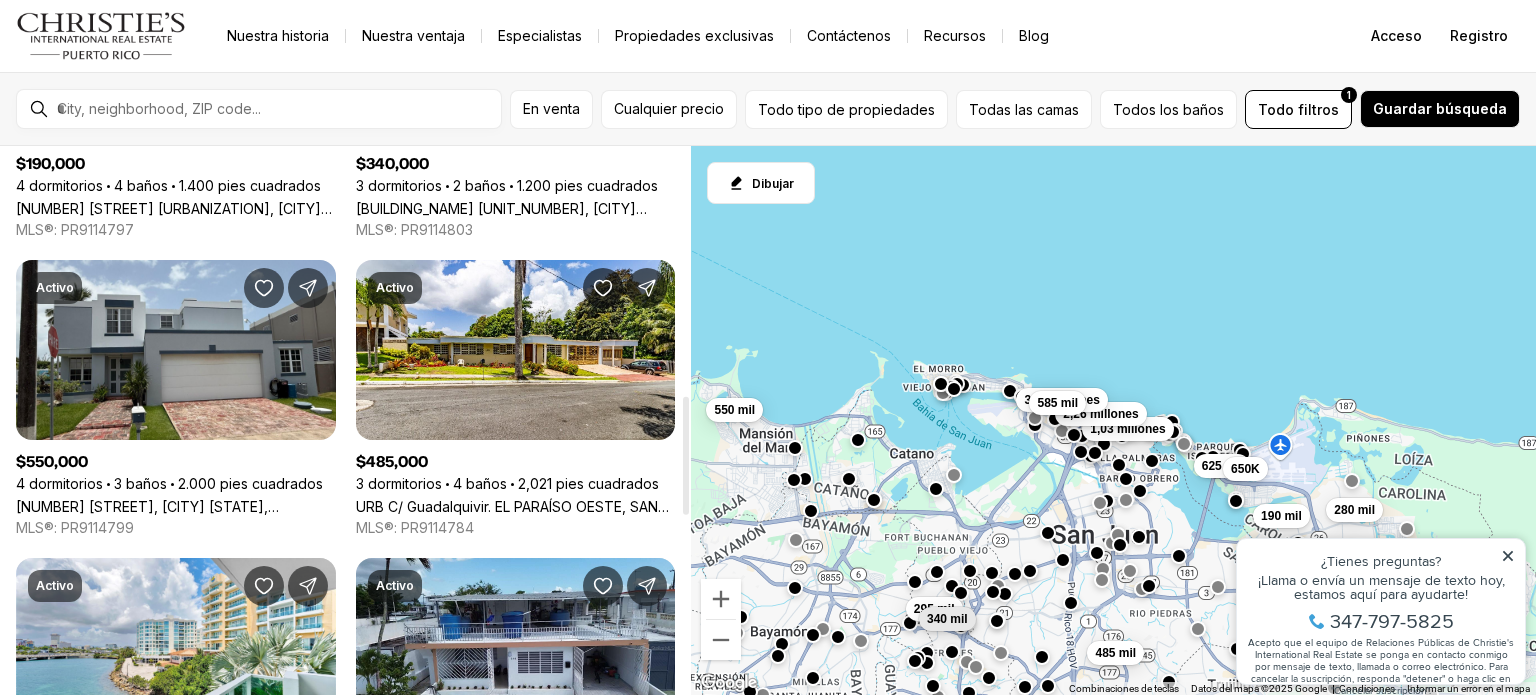 drag, startPoint x: 684, startPoint y: 387, endPoint x: 685, endPoint y: 443, distance: 56.008926 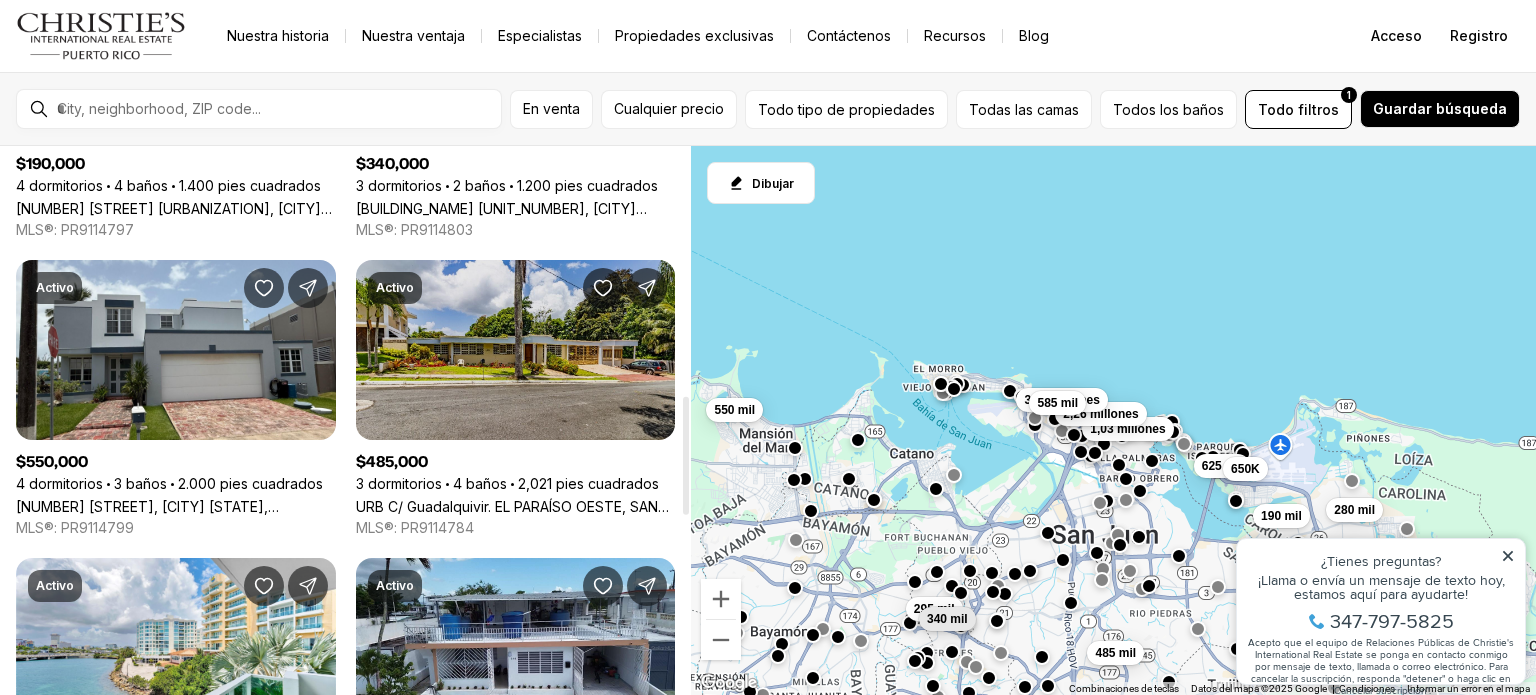 click on "URB C/ Guadalquivir. EL PARAÍSO OESTE, SAN JUAN PR, 00926" at bounding box center [516, 506] 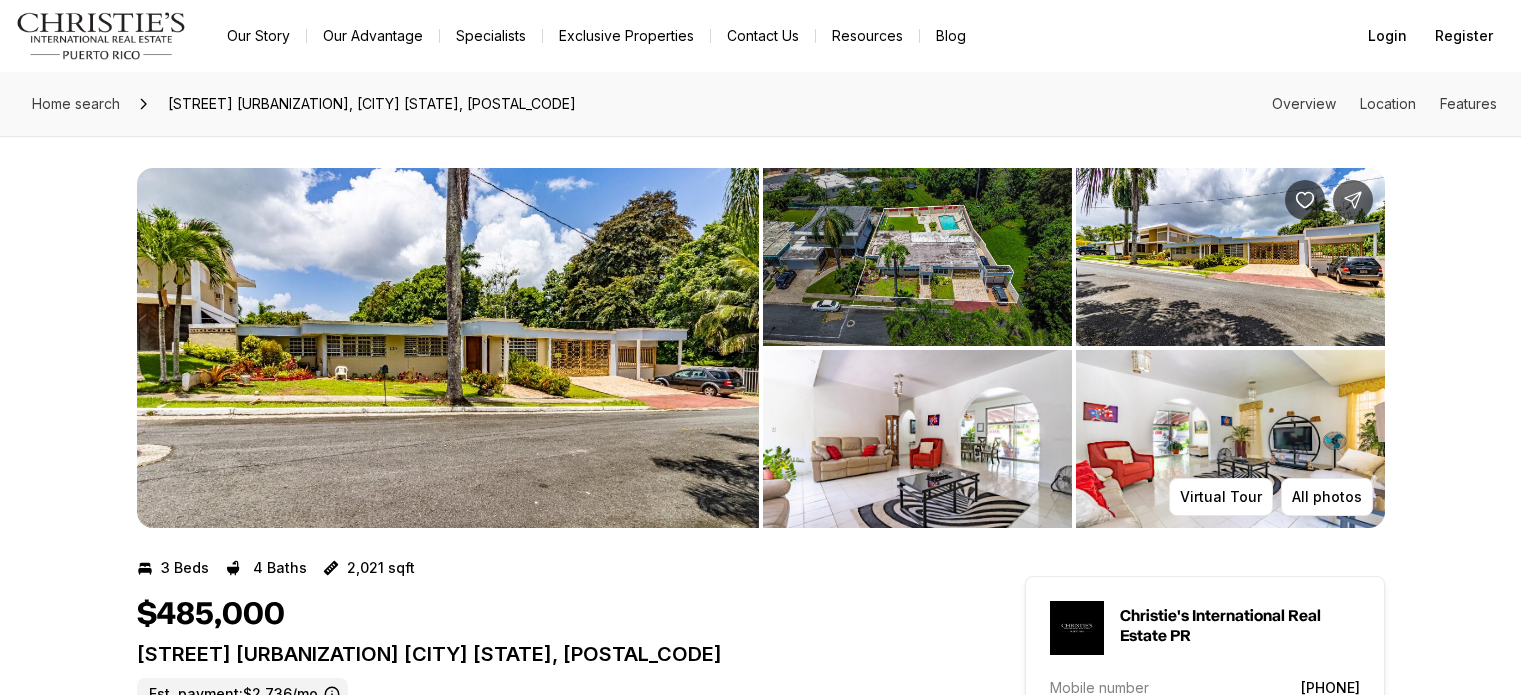 scroll, scrollTop: 0, scrollLeft: 0, axis: both 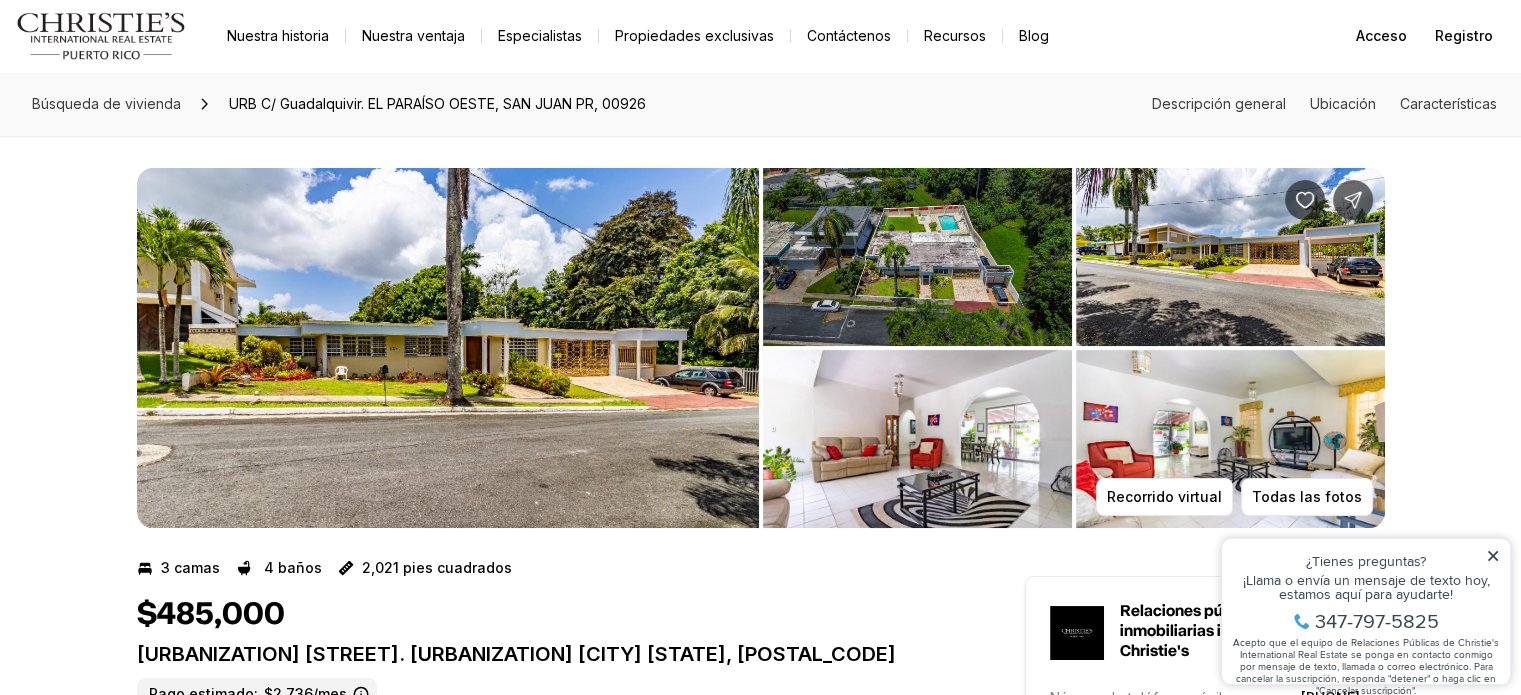 click at bounding box center [448, 348] 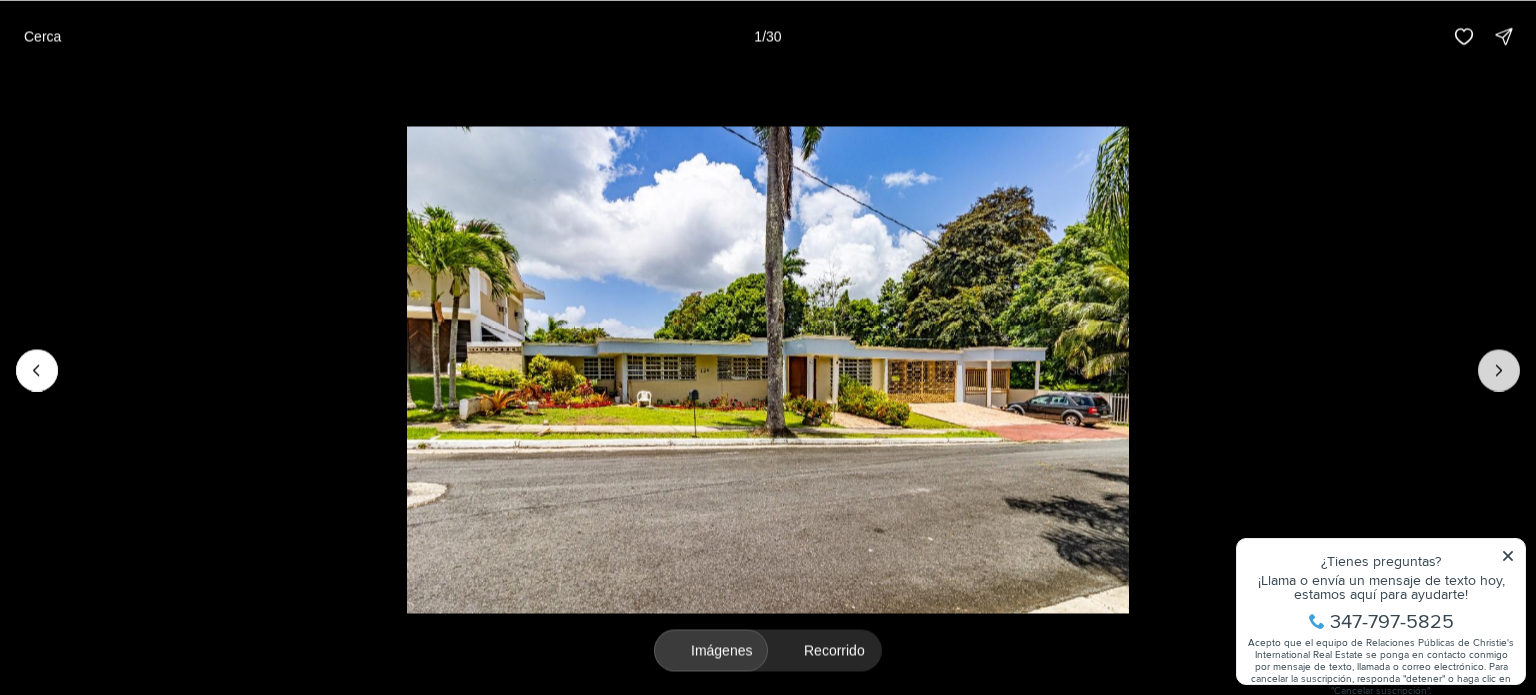 click 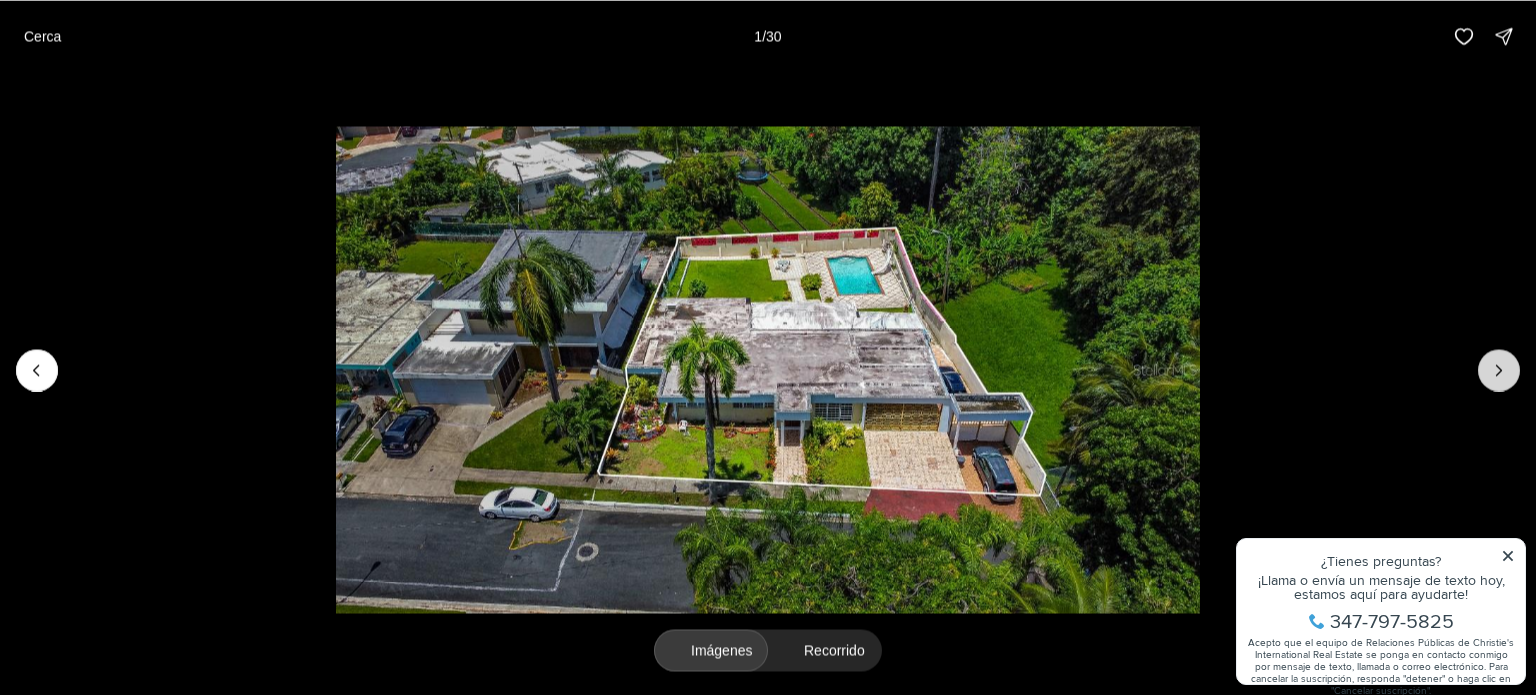 click 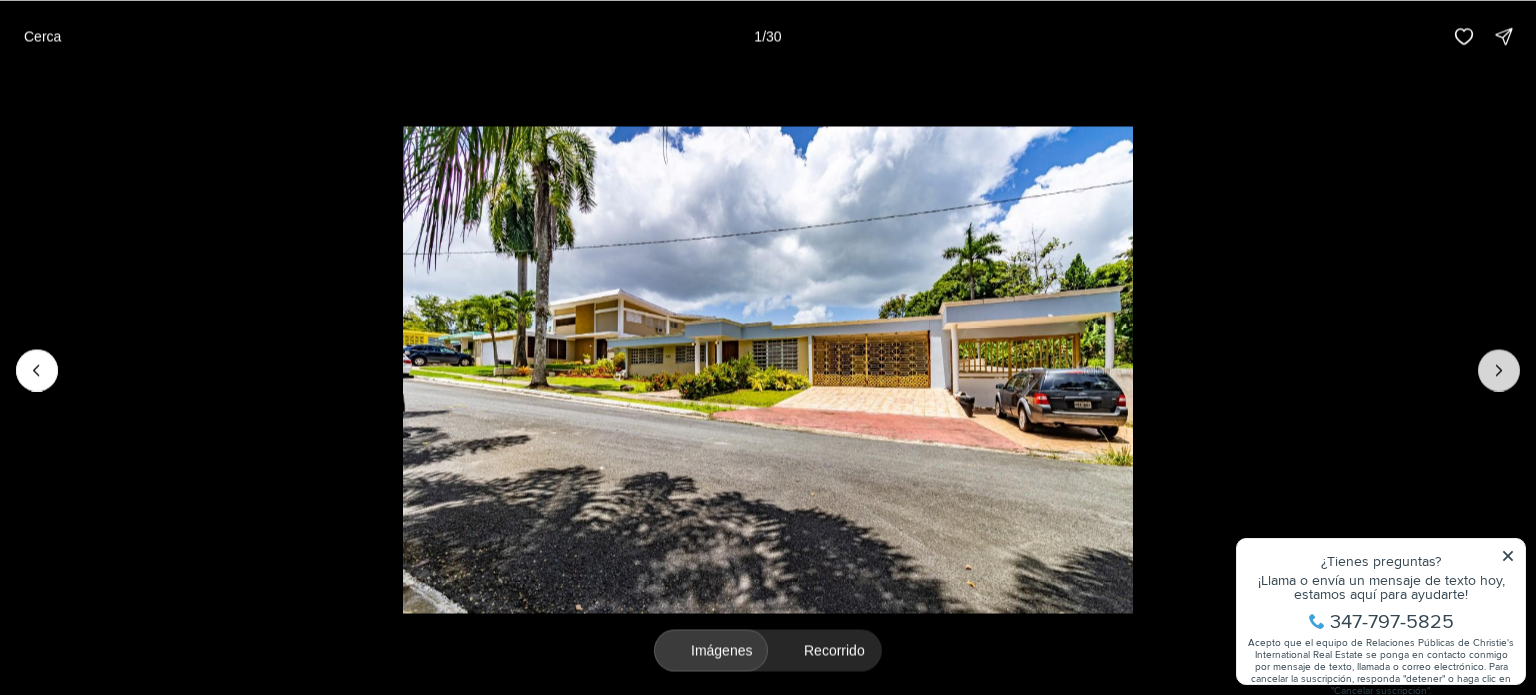 click 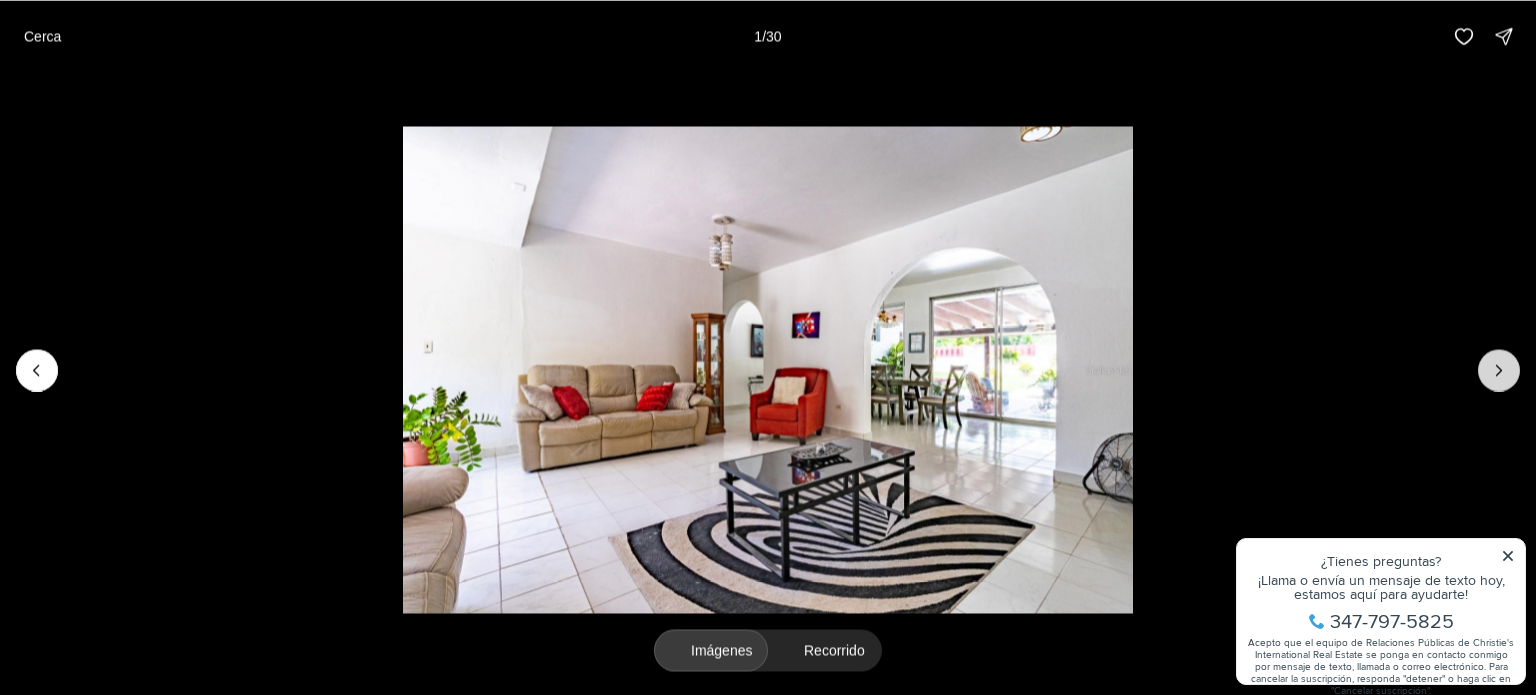 click 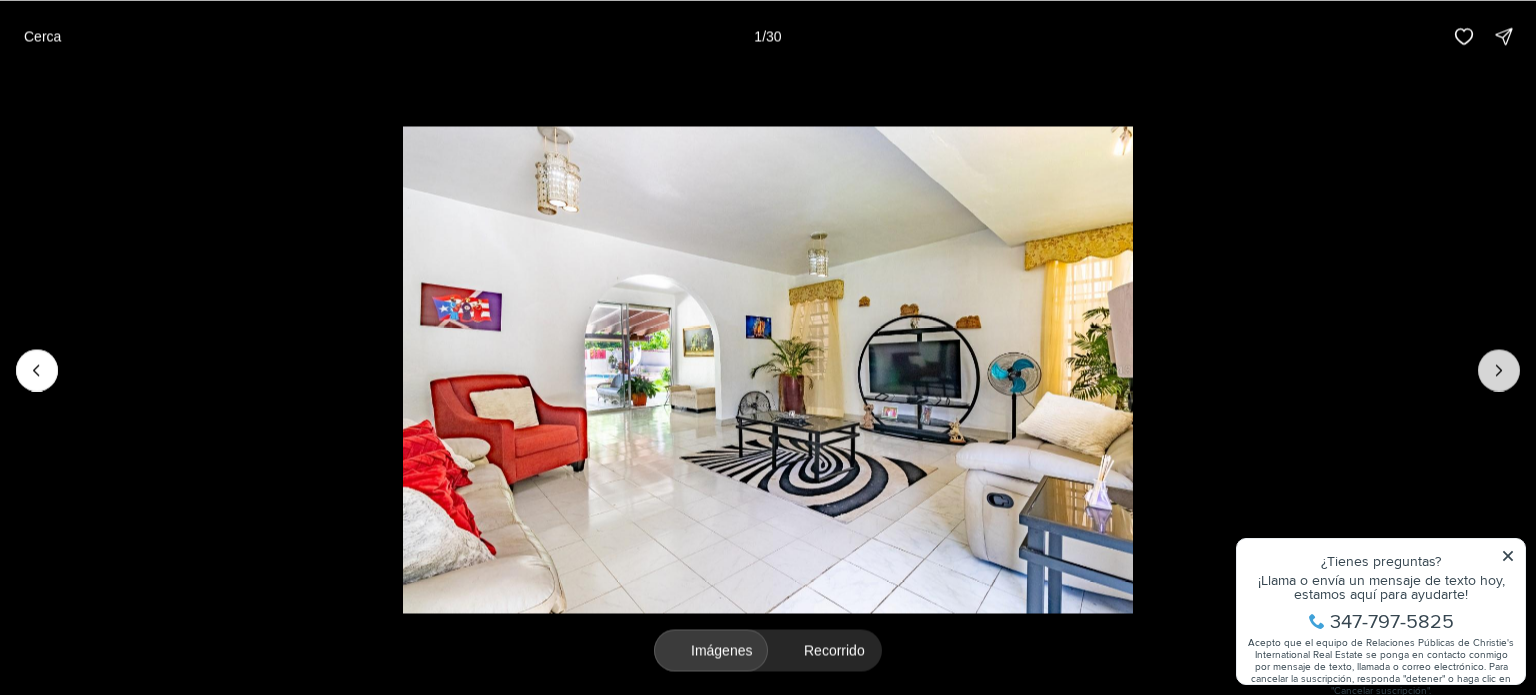 click 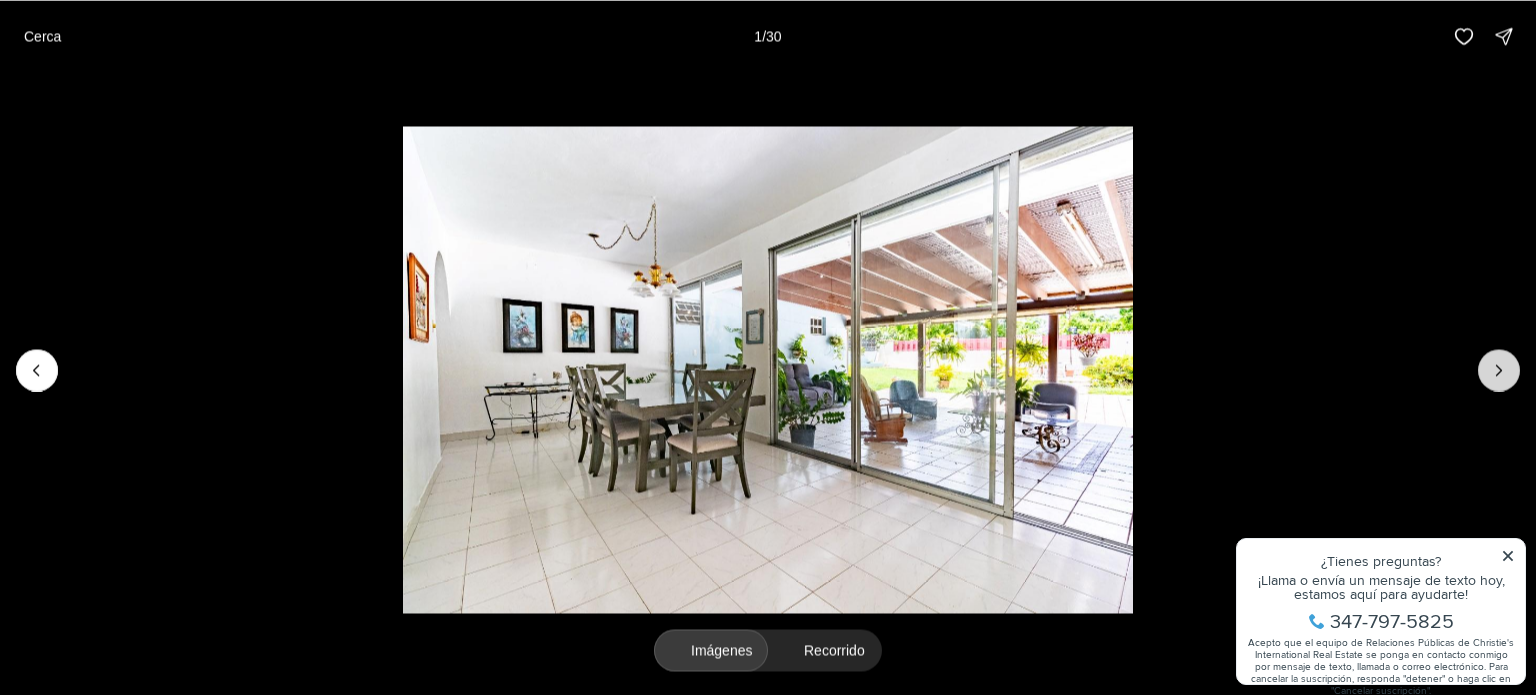 click 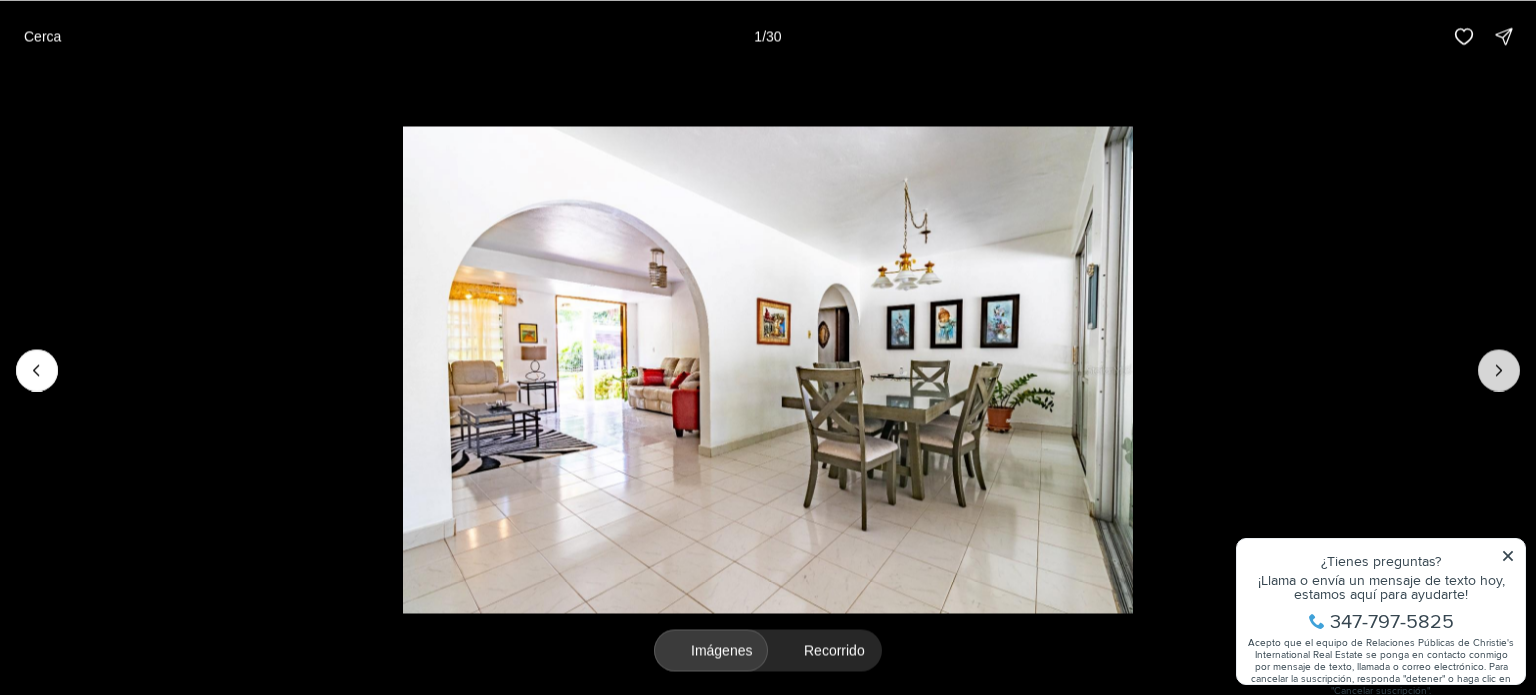click 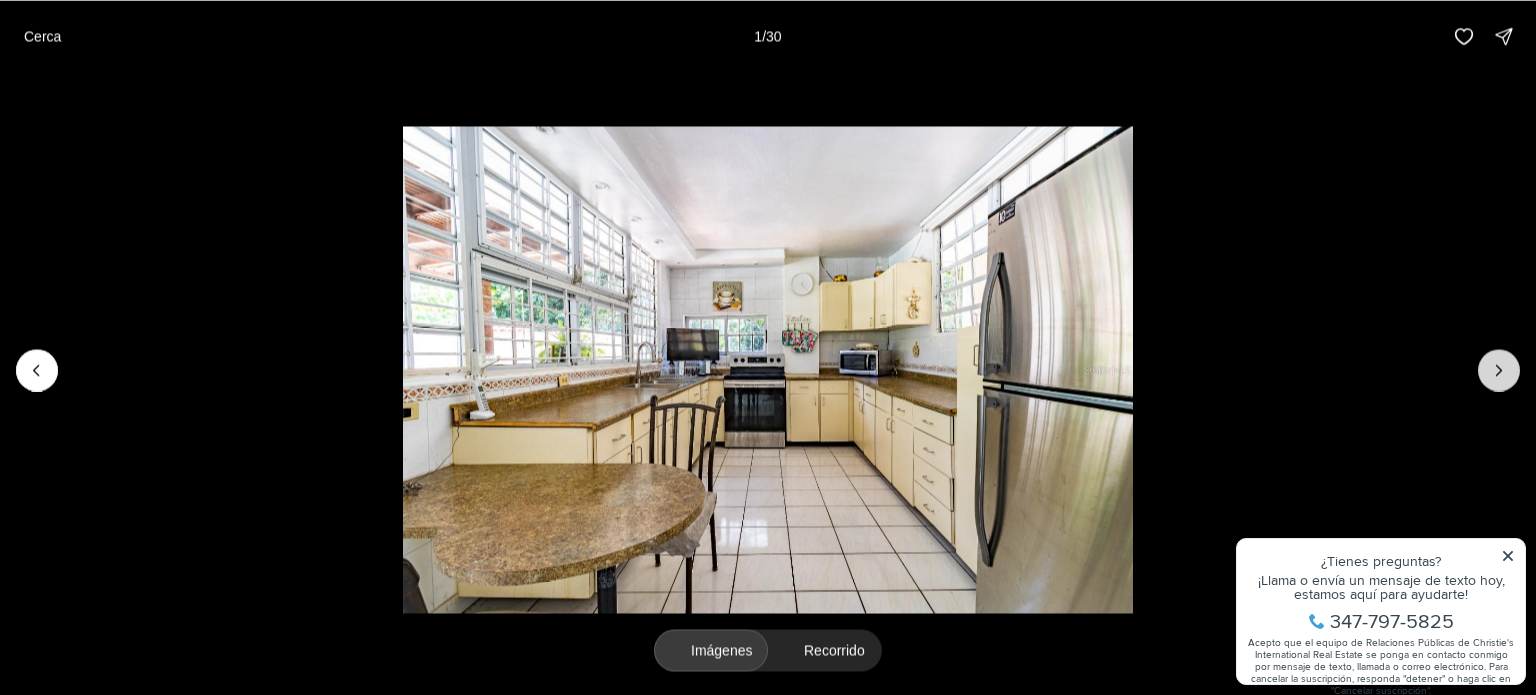 click 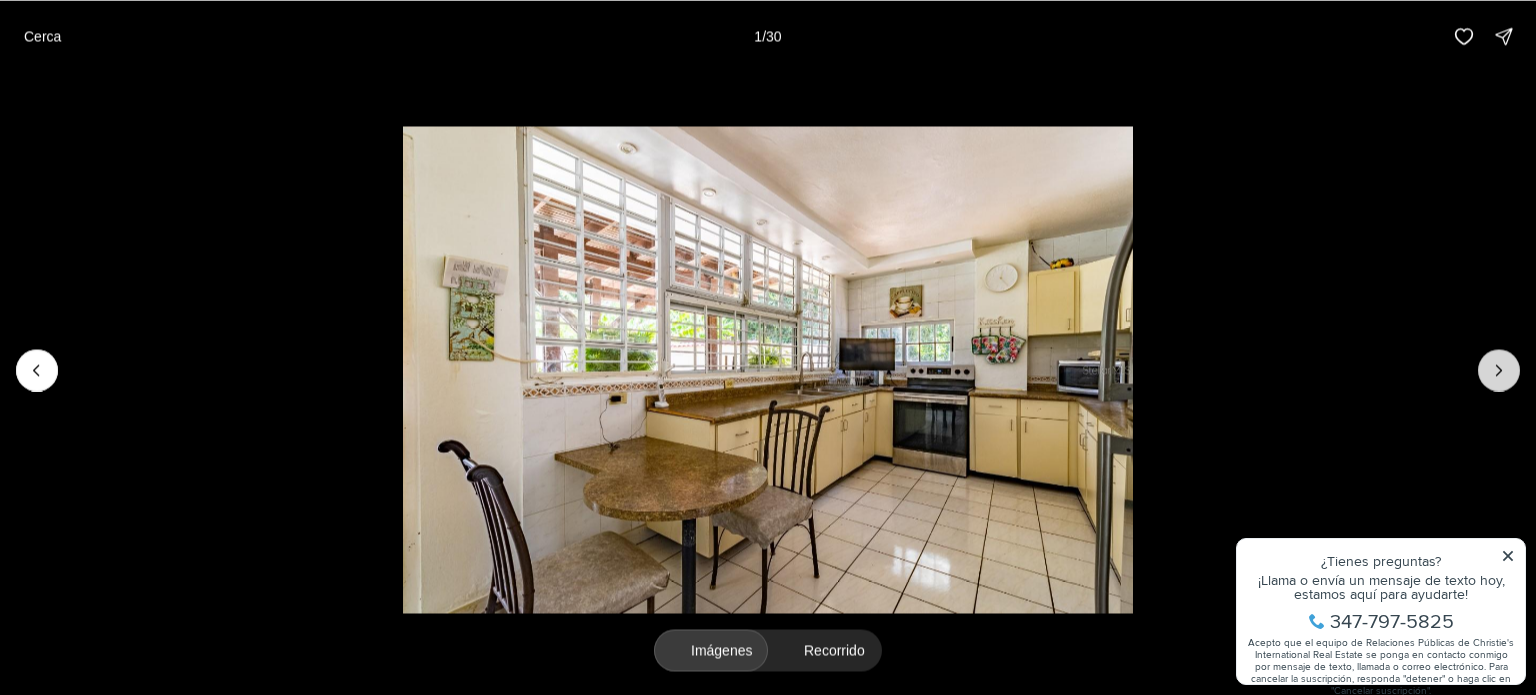 click 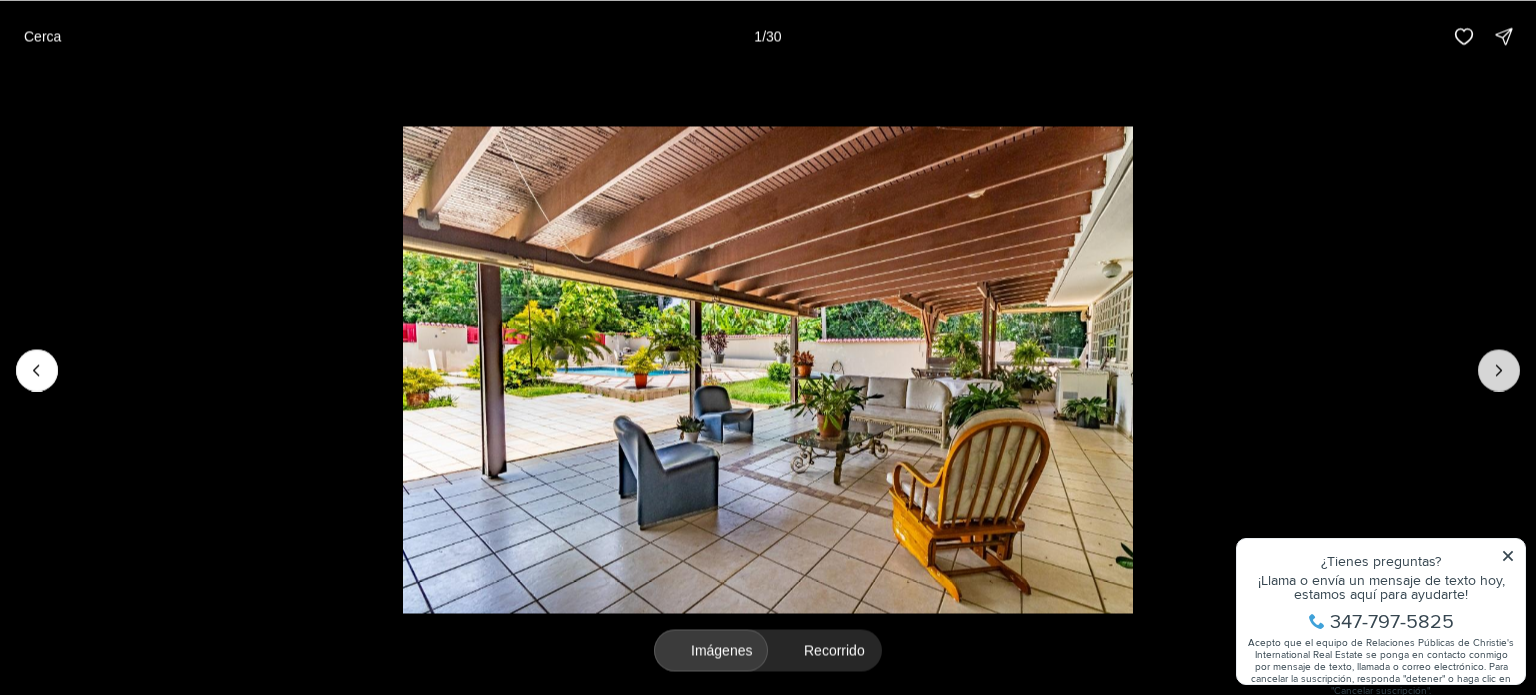 click 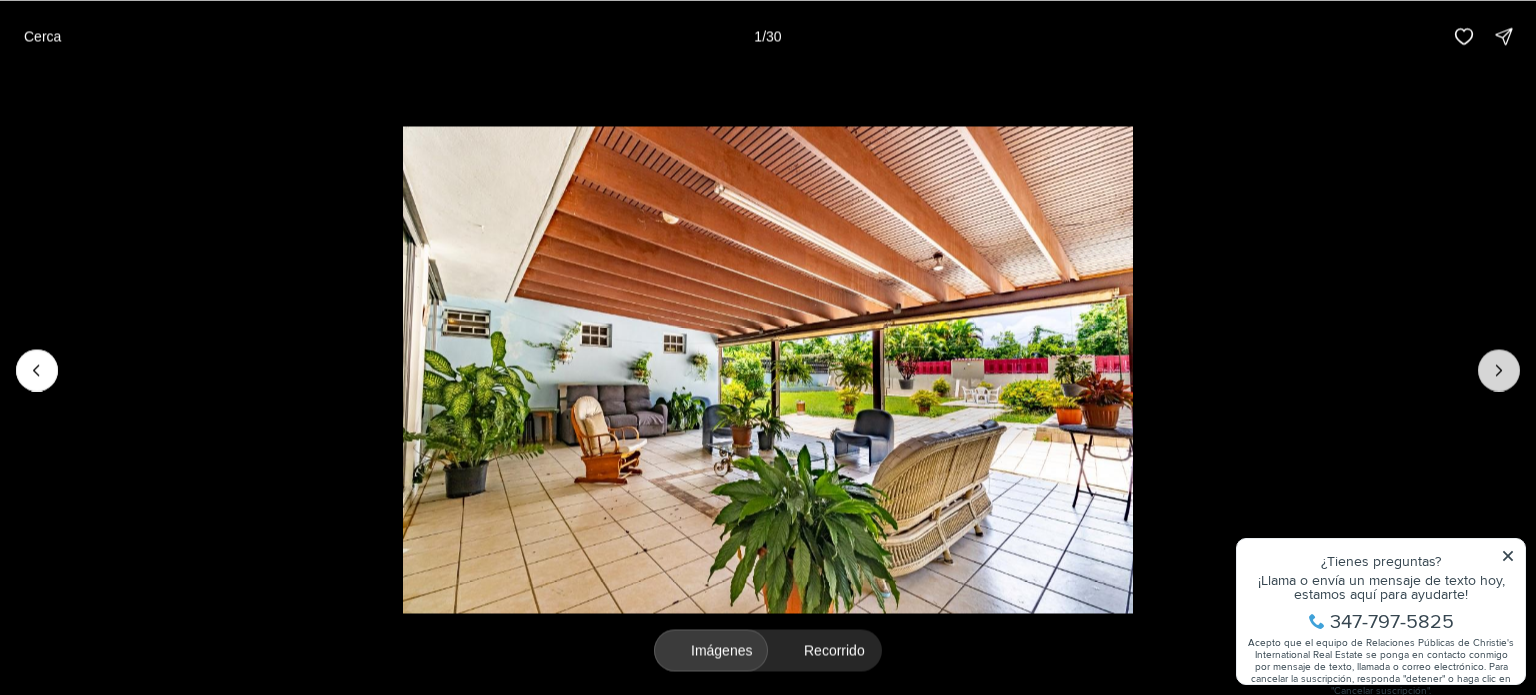 click 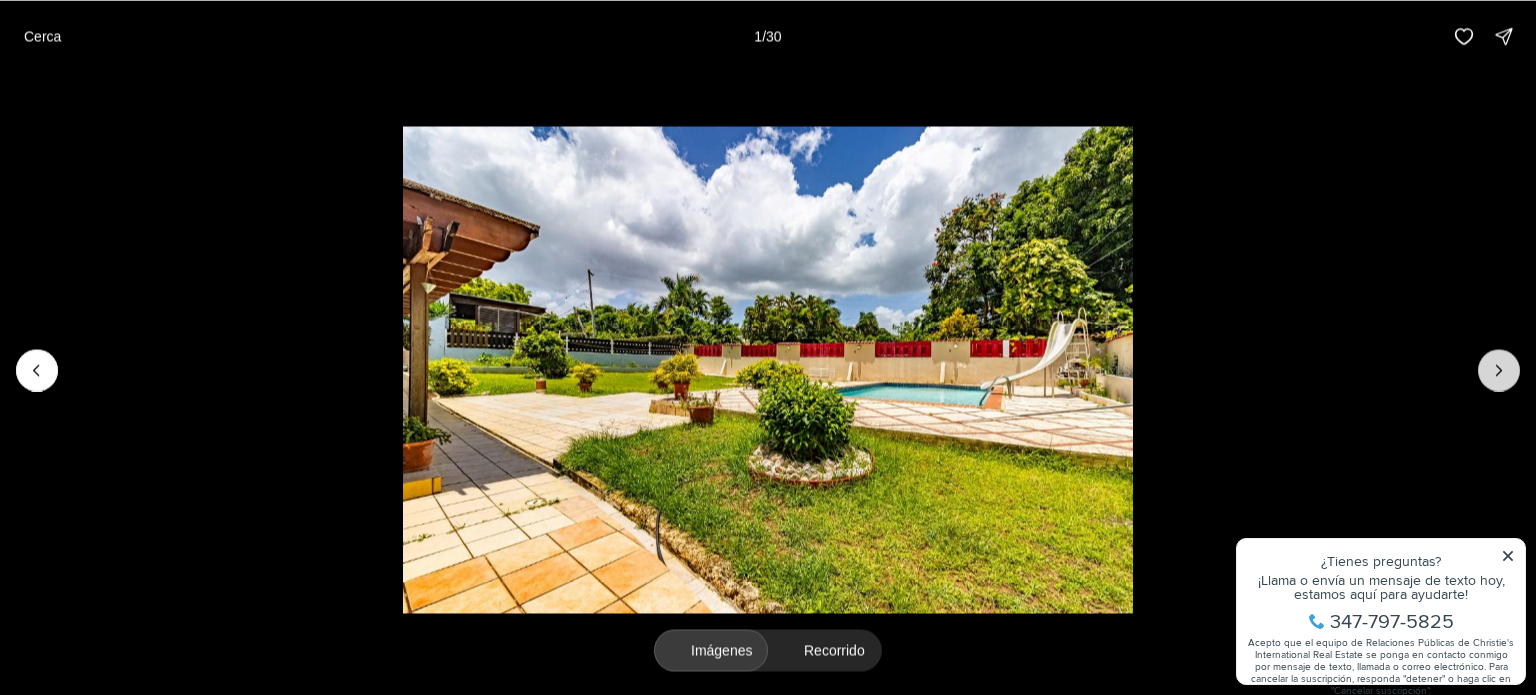 click 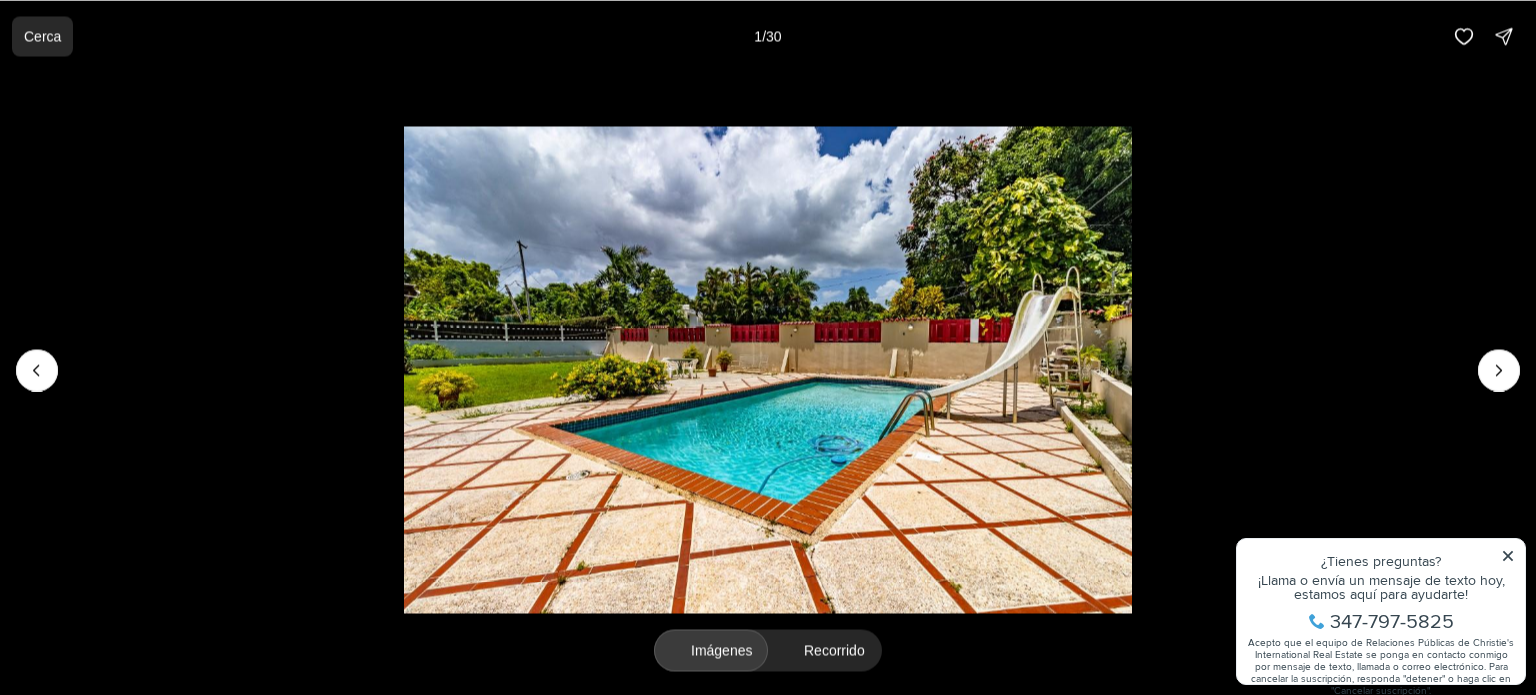 click on "Cerca" at bounding box center (42, 36) 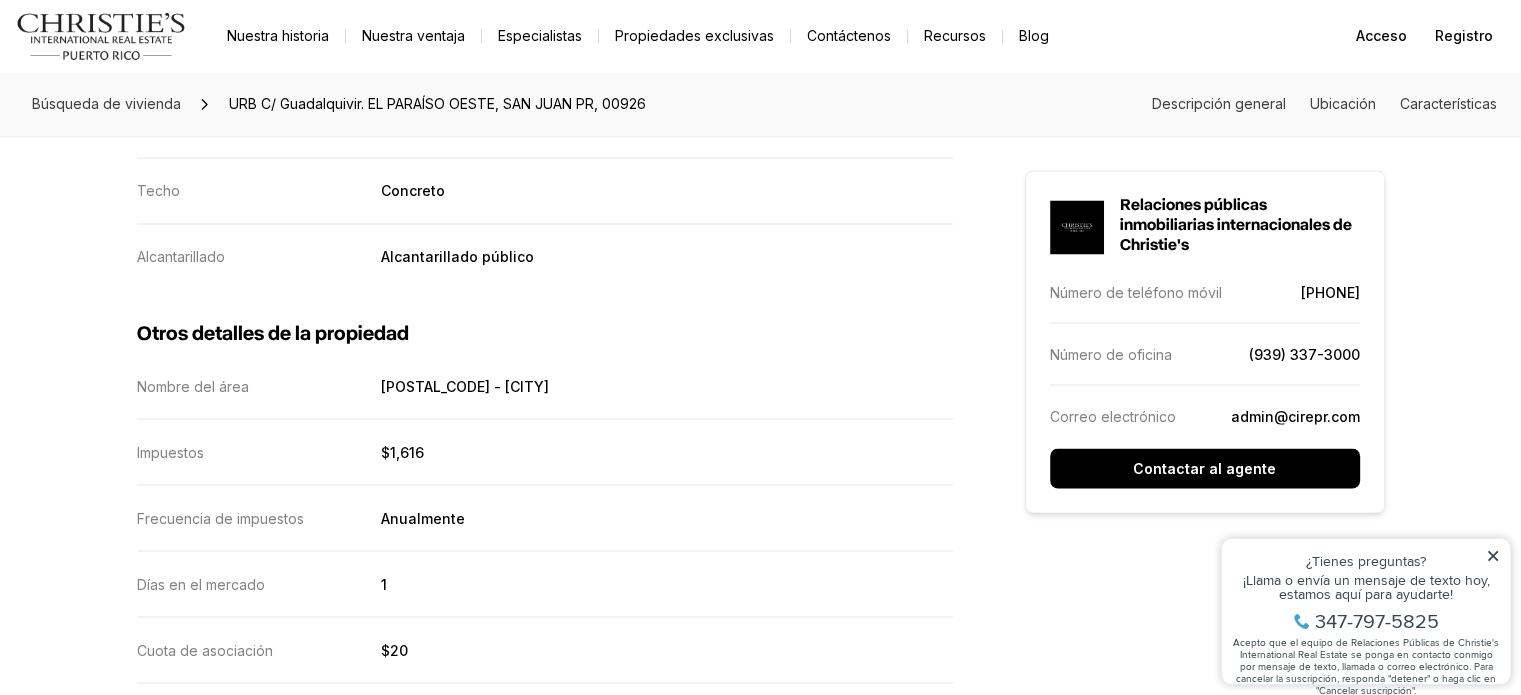 scroll, scrollTop: 0, scrollLeft: 0, axis: both 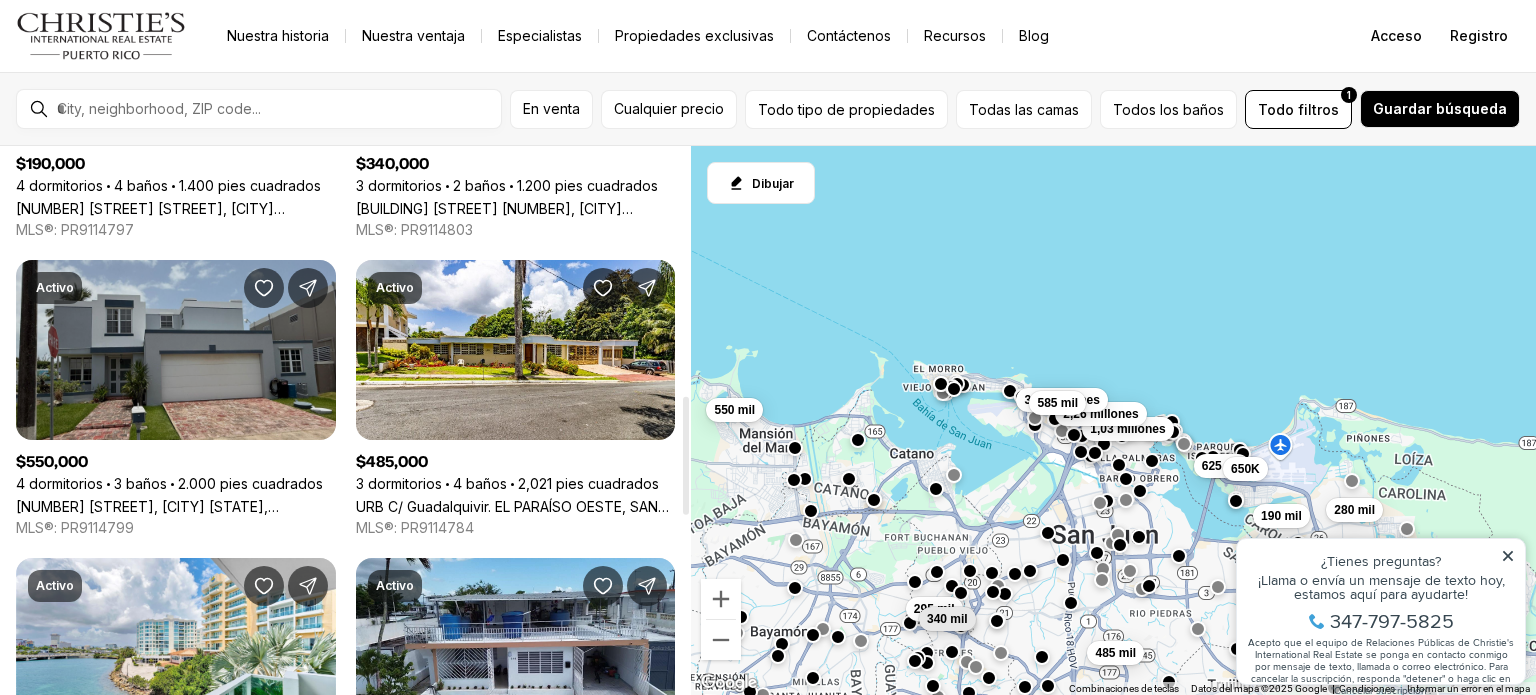 click on "[NUMBER] [STREET], [CITY] [STATE], [POSTAL_CODE]" at bounding box center (176, 506) 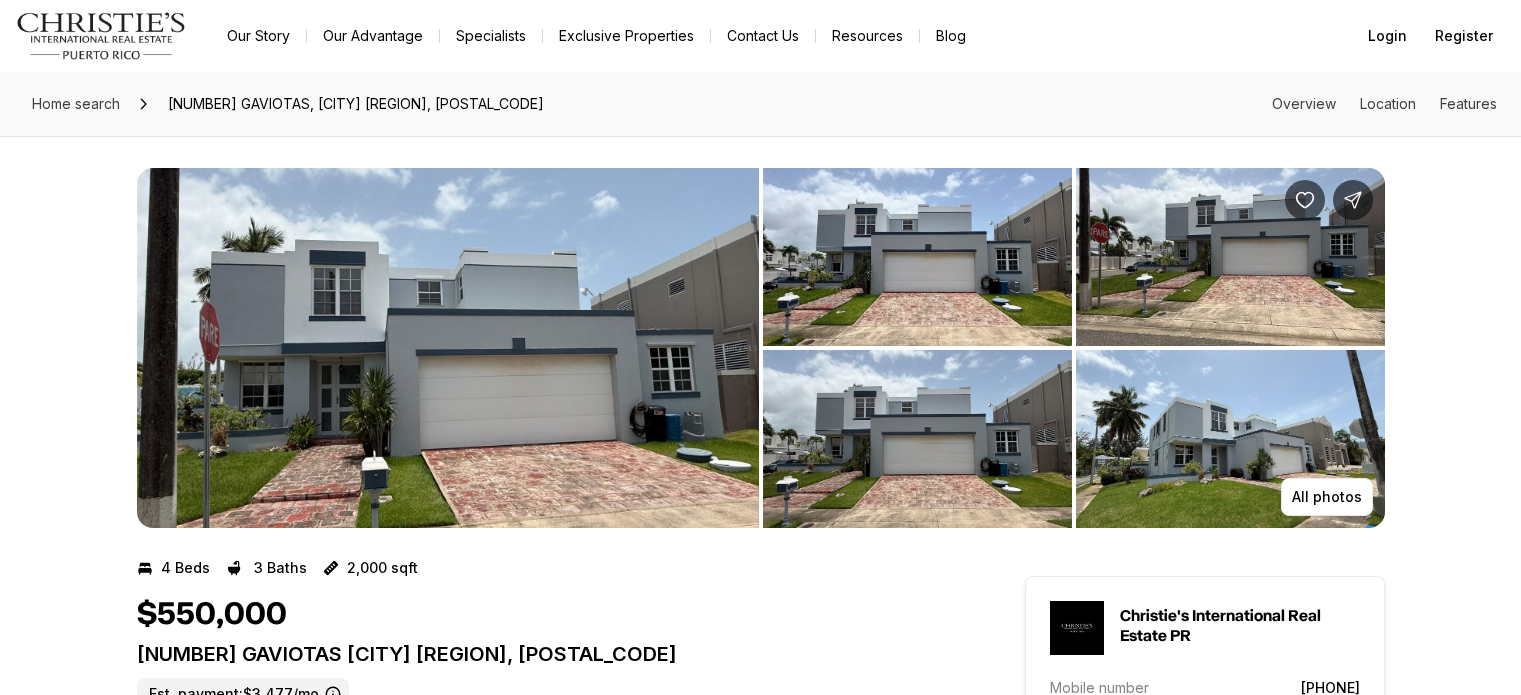 scroll, scrollTop: 0, scrollLeft: 0, axis: both 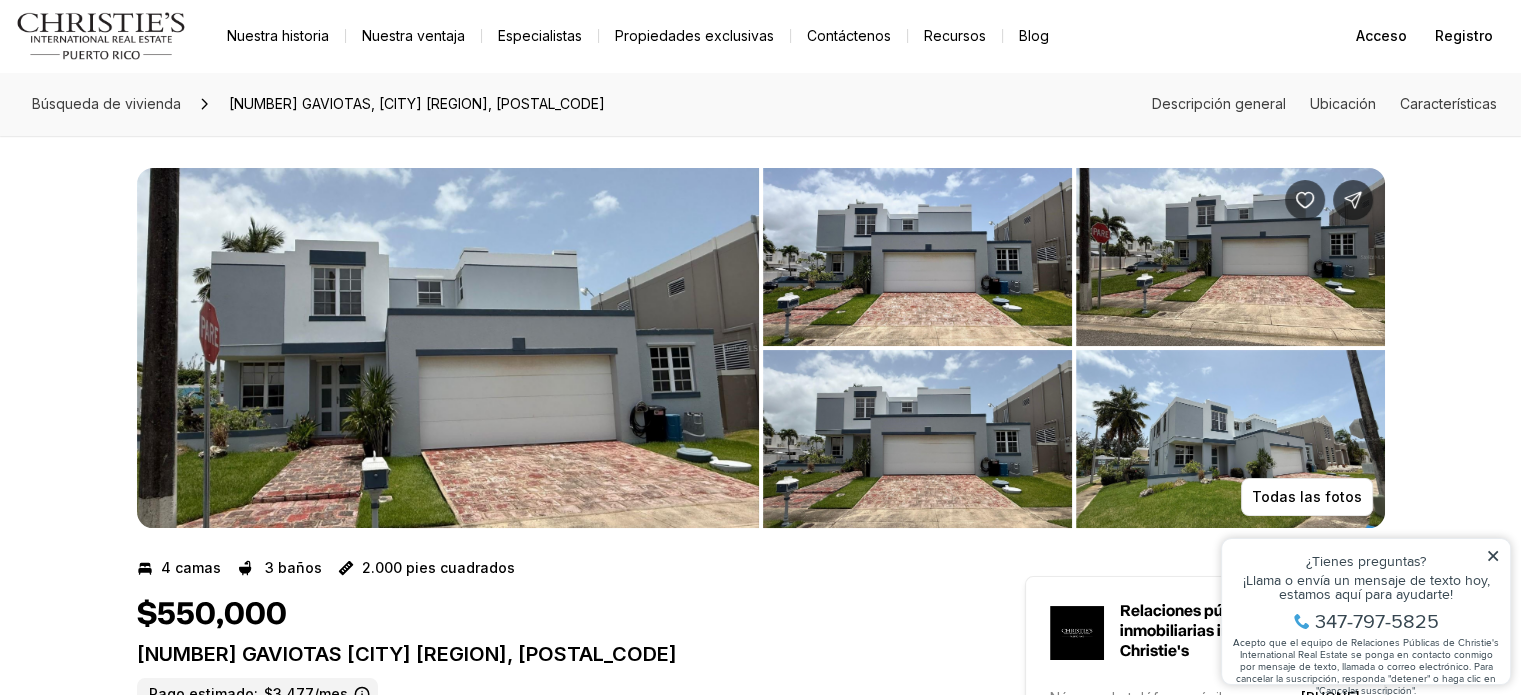 click at bounding box center [448, 348] 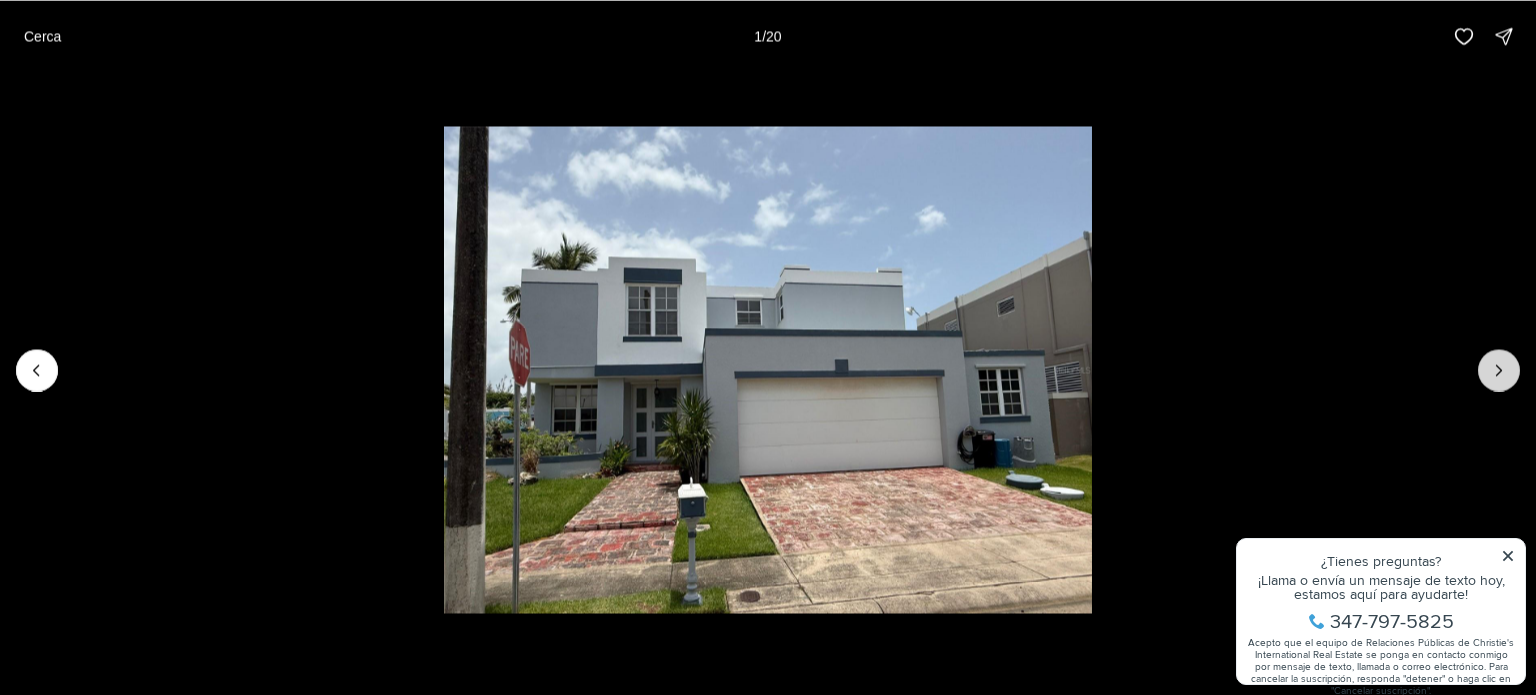 click at bounding box center [1499, 370] 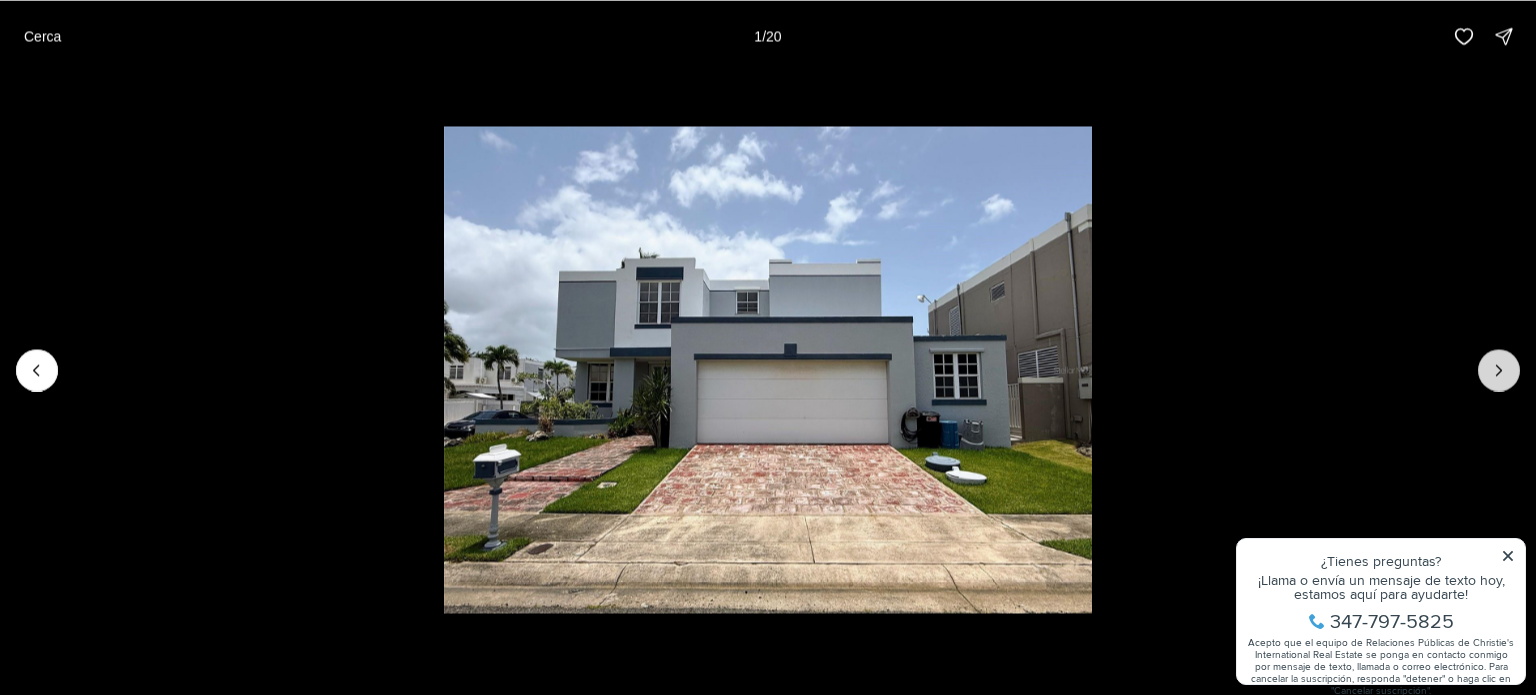 click at bounding box center [1499, 370] 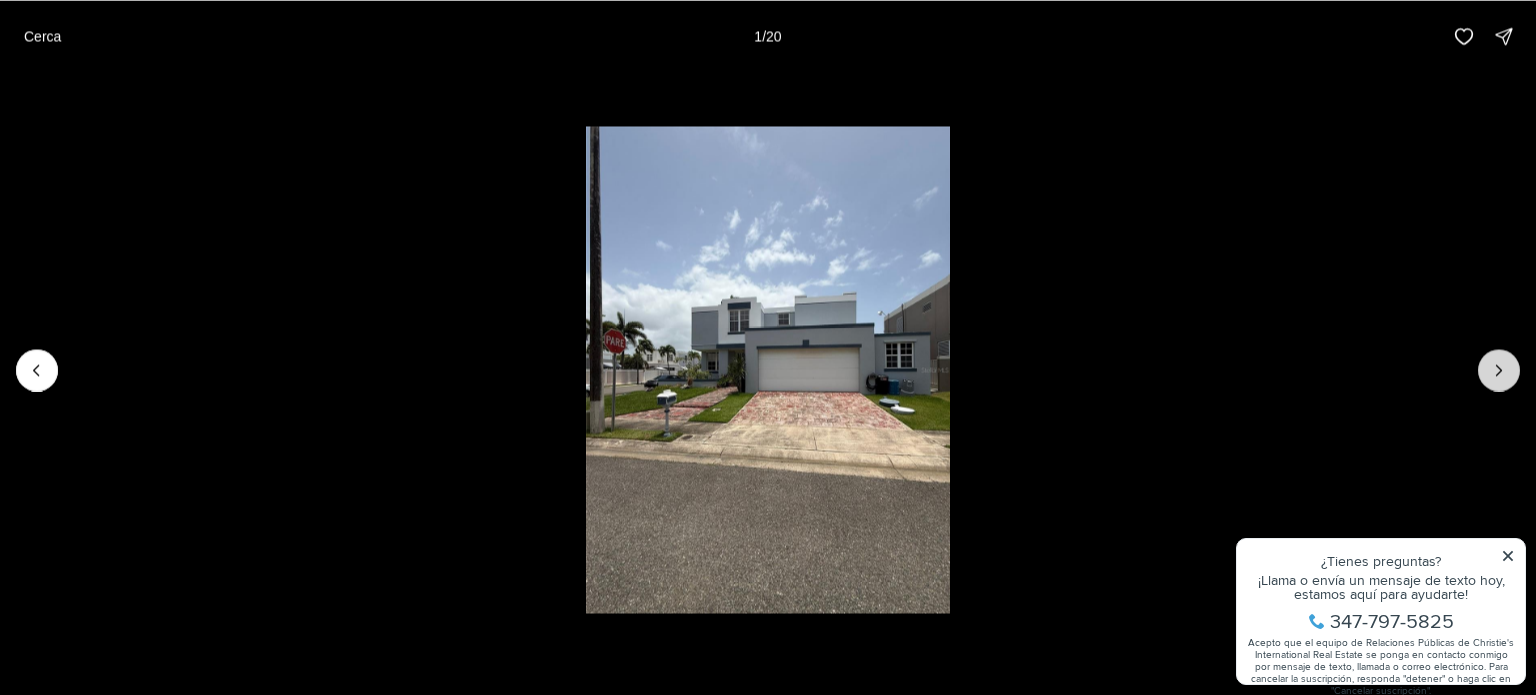 click at bounding box center (1499, 370) 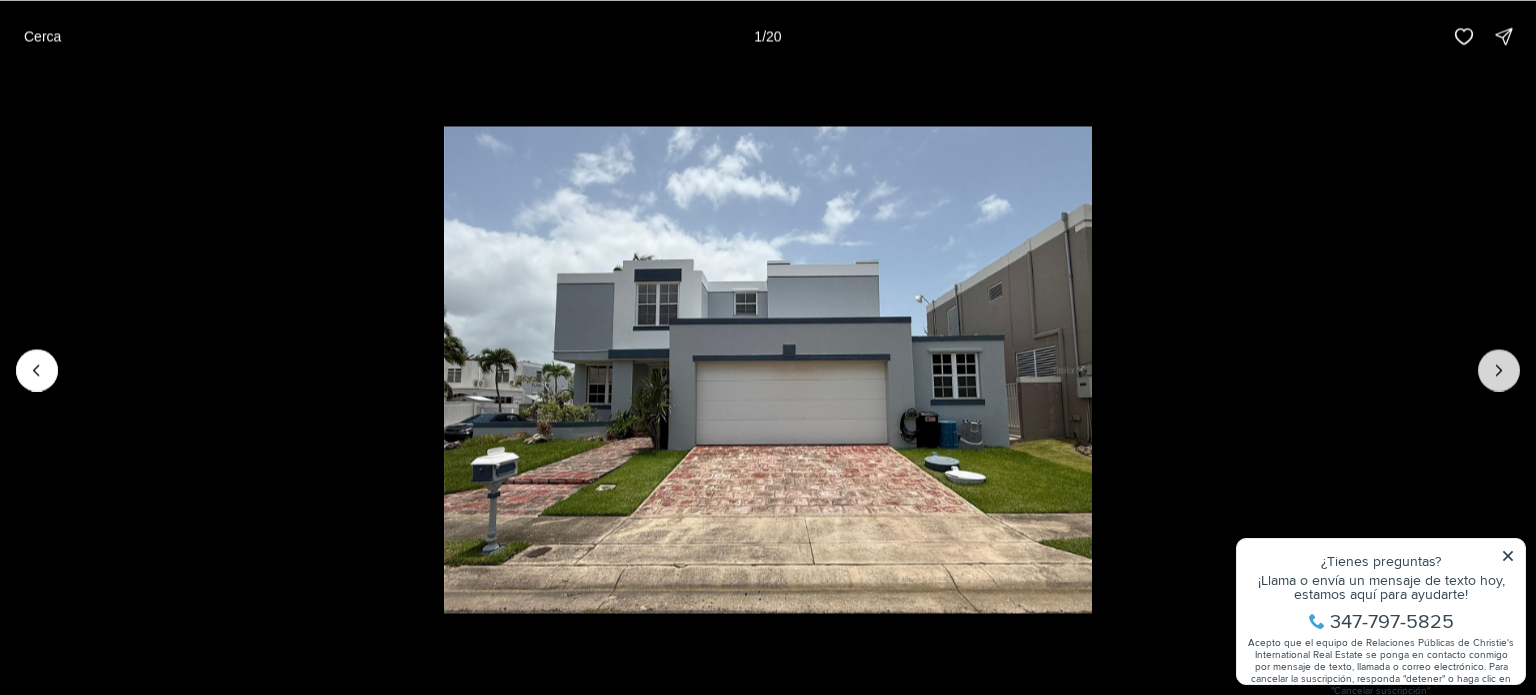 click at bounding box center (1499, 370) 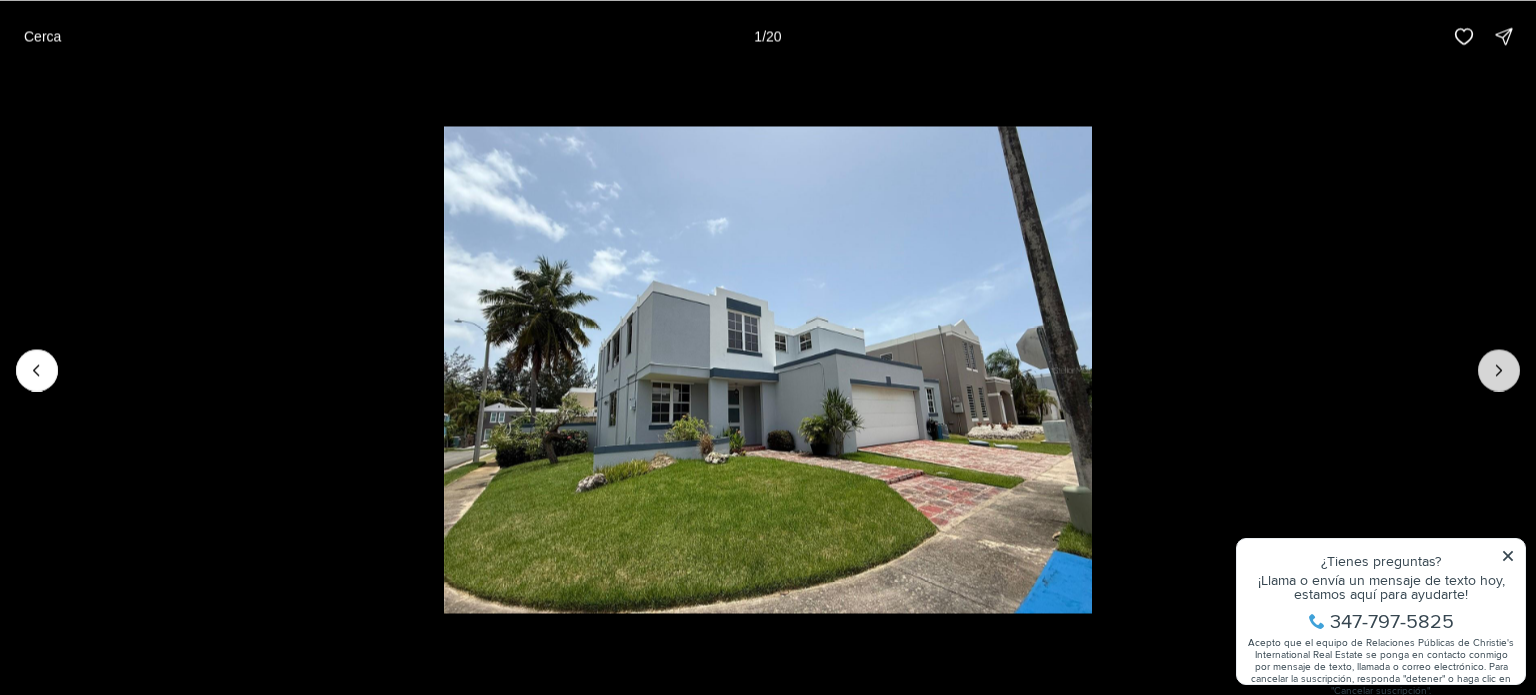 click at bounding box center (1499, 370) 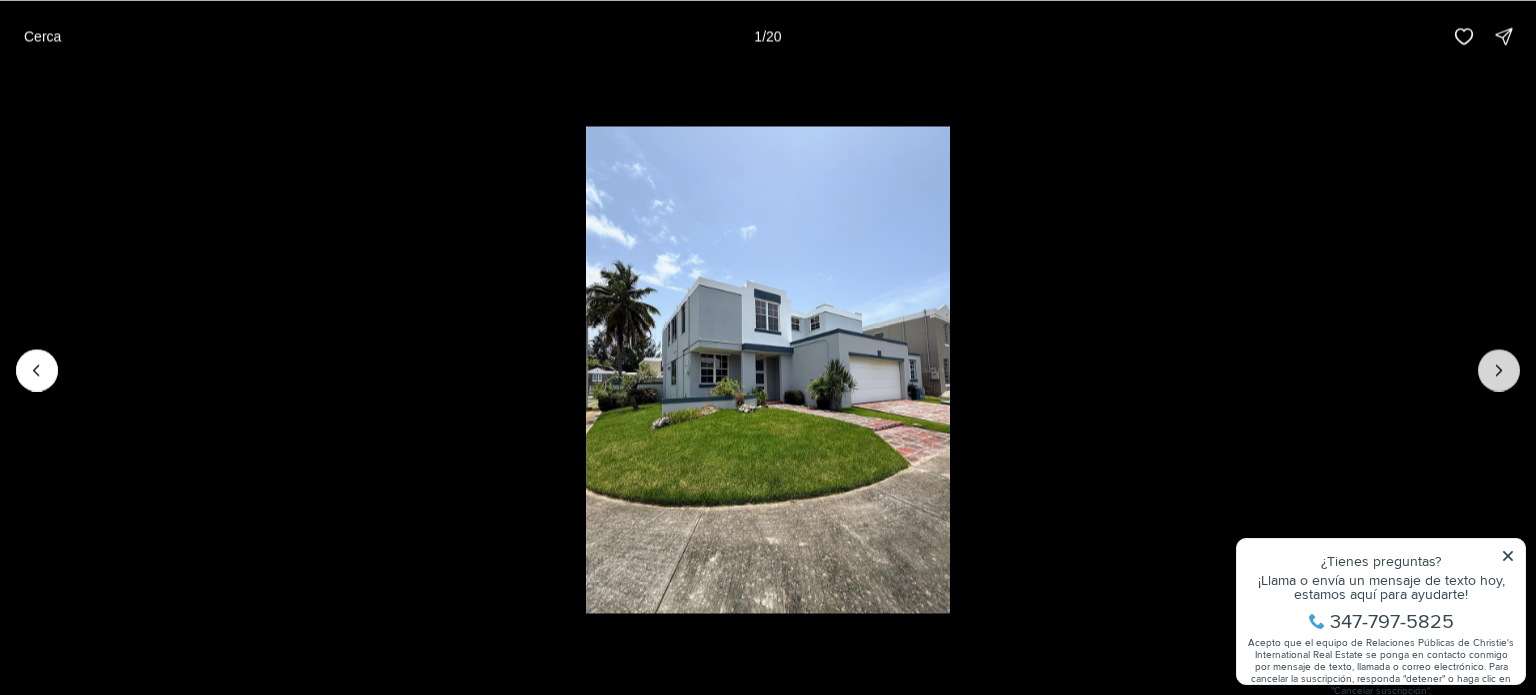 click at bounding box center [1499, 370] 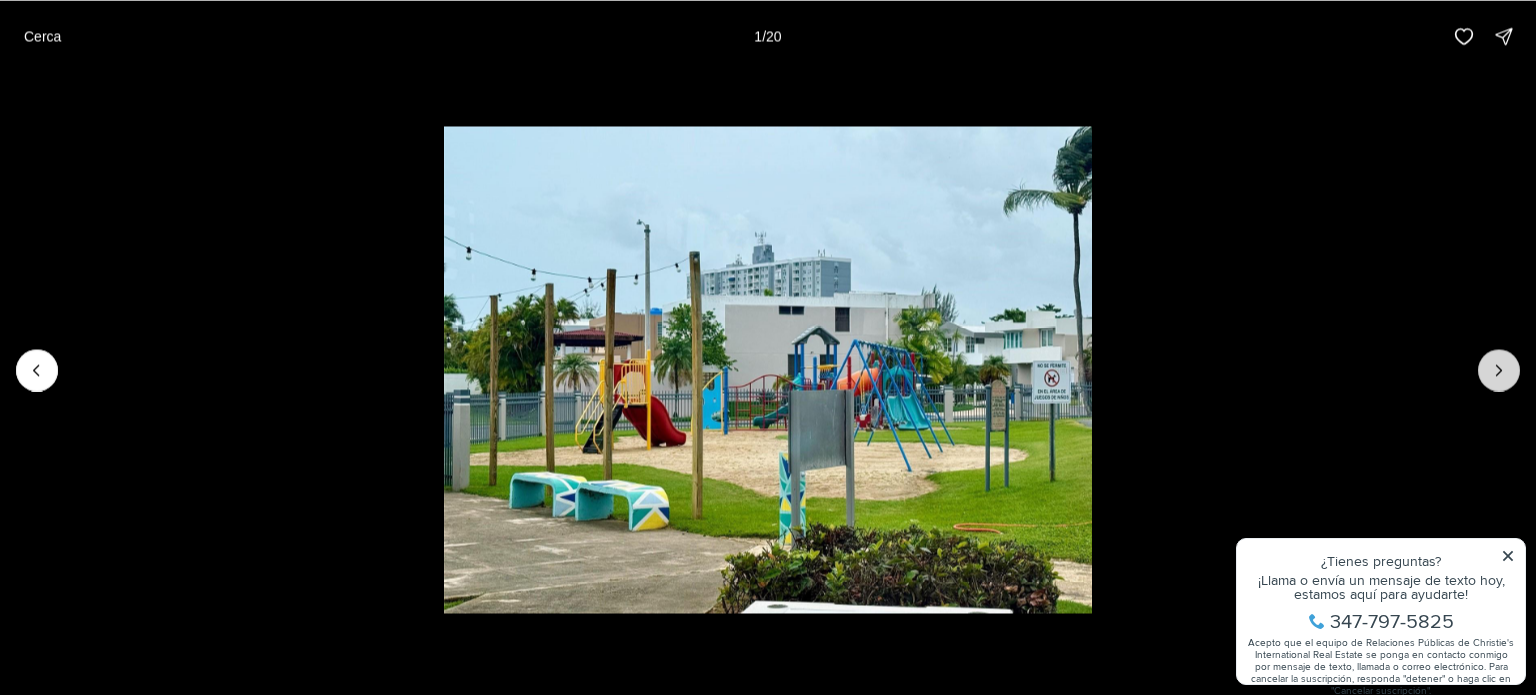 click at bounding box center [1499, 370] 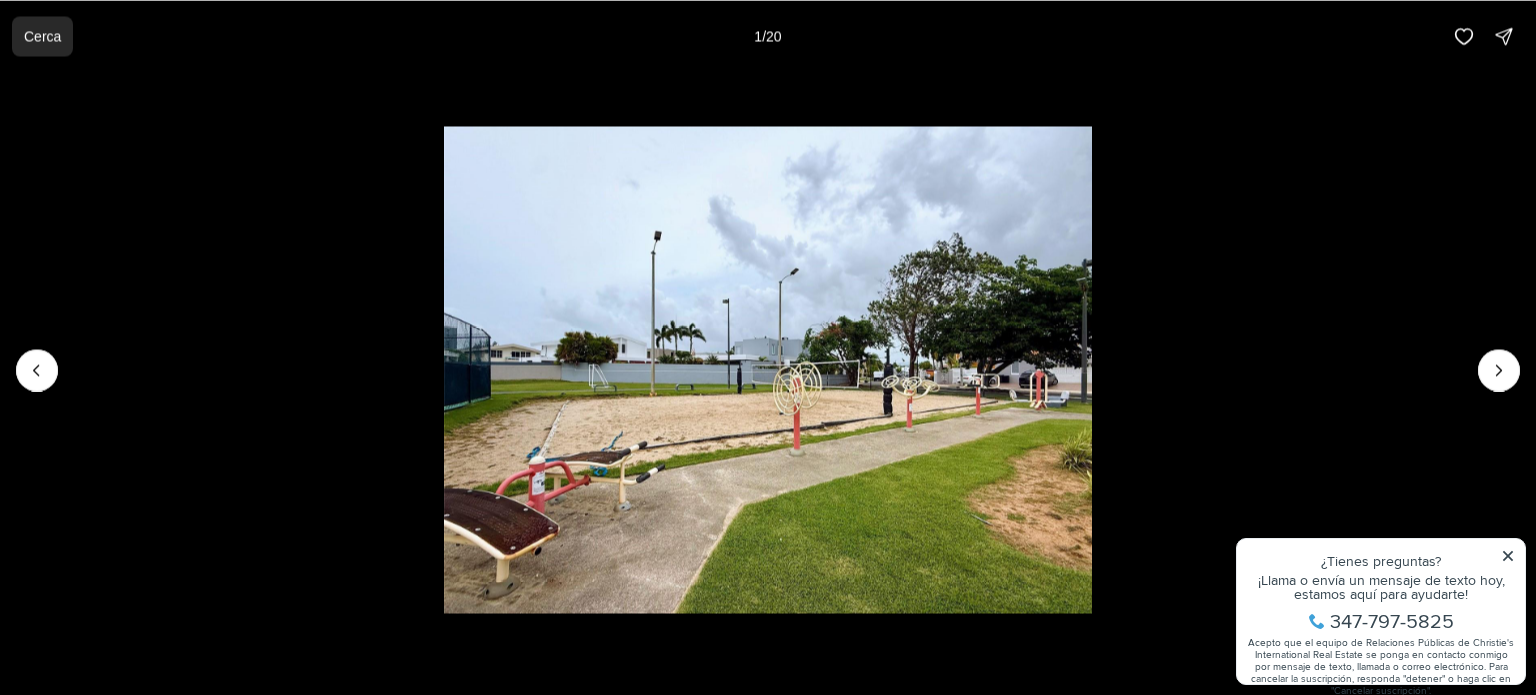 click on "Cerca" at bounding box center [42, 36] 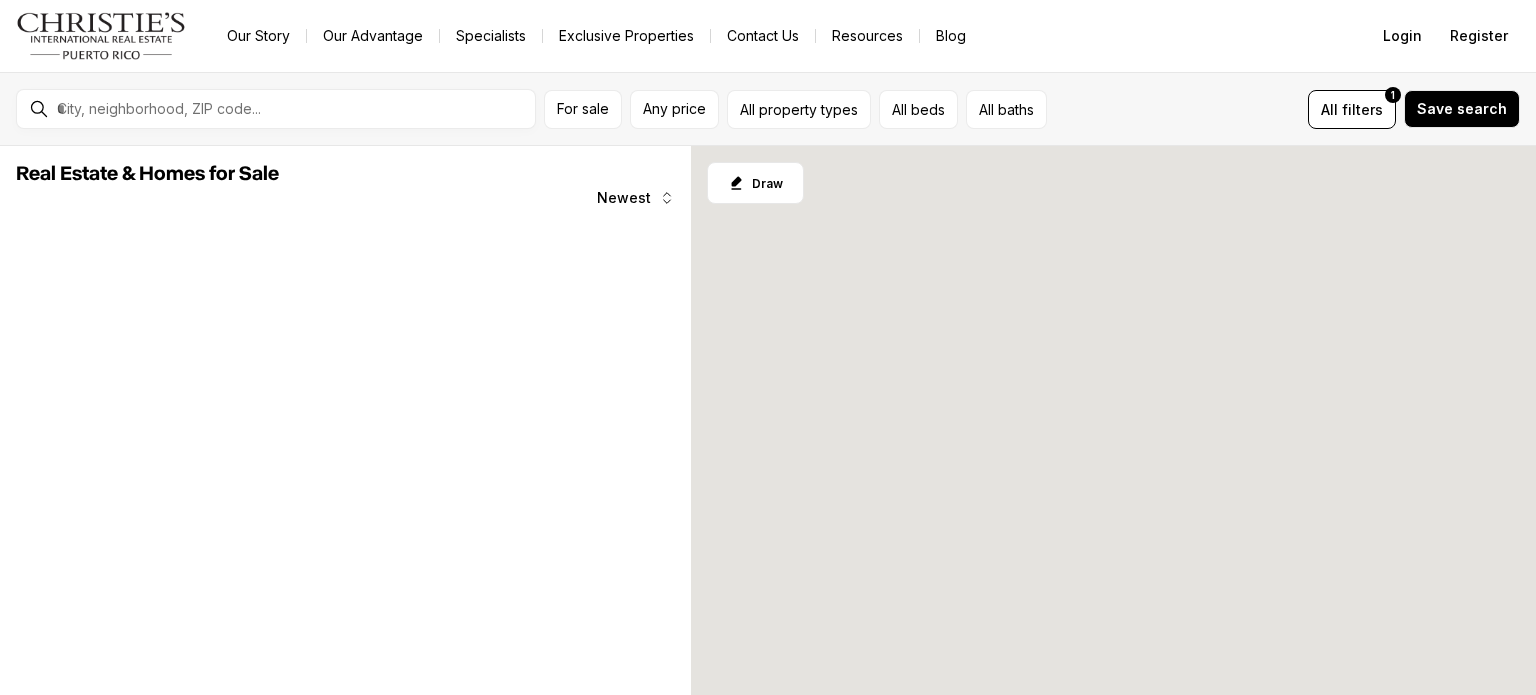scroll, scrollTop: 0, scrollLeft: 0, axis: both 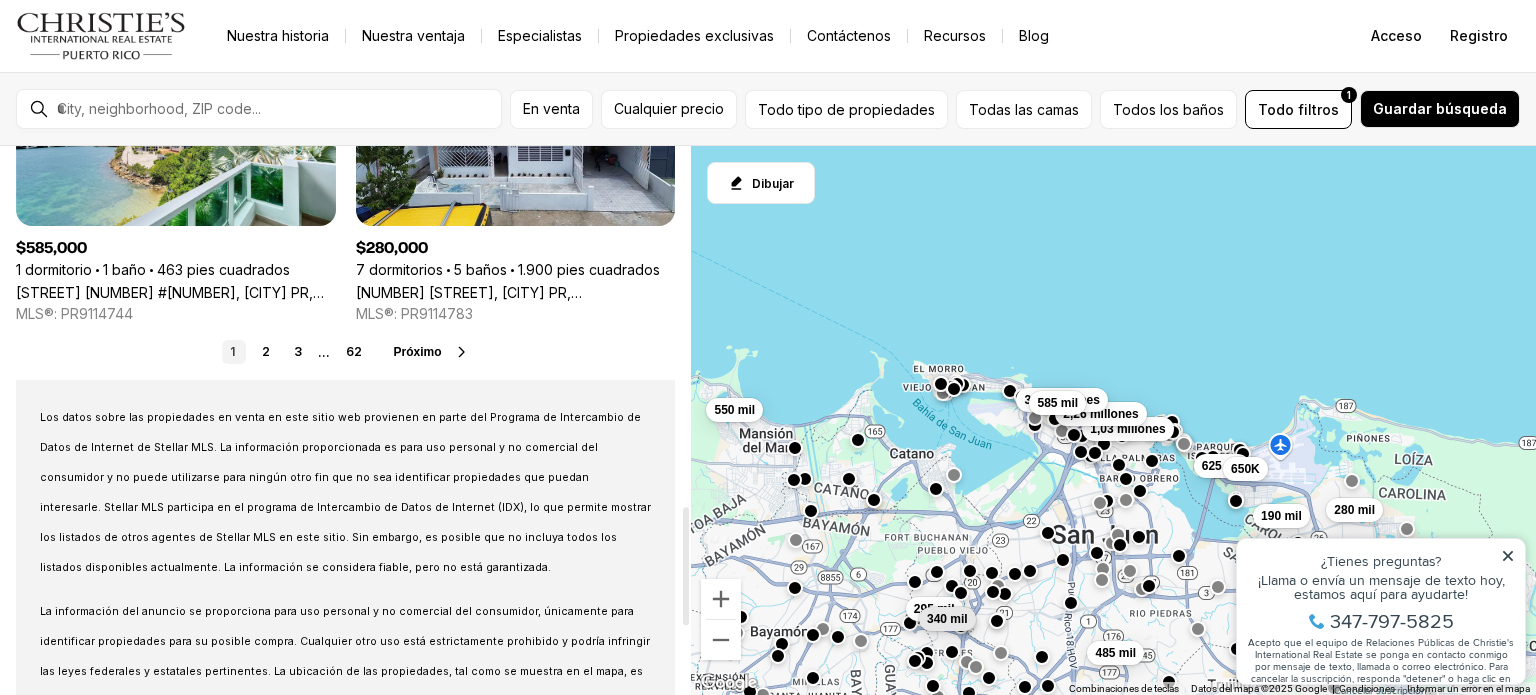 drag, startPoint x: 681, startPoint y: 416, endPoint x: 689, endPoint y: 527, distance: 111.28792 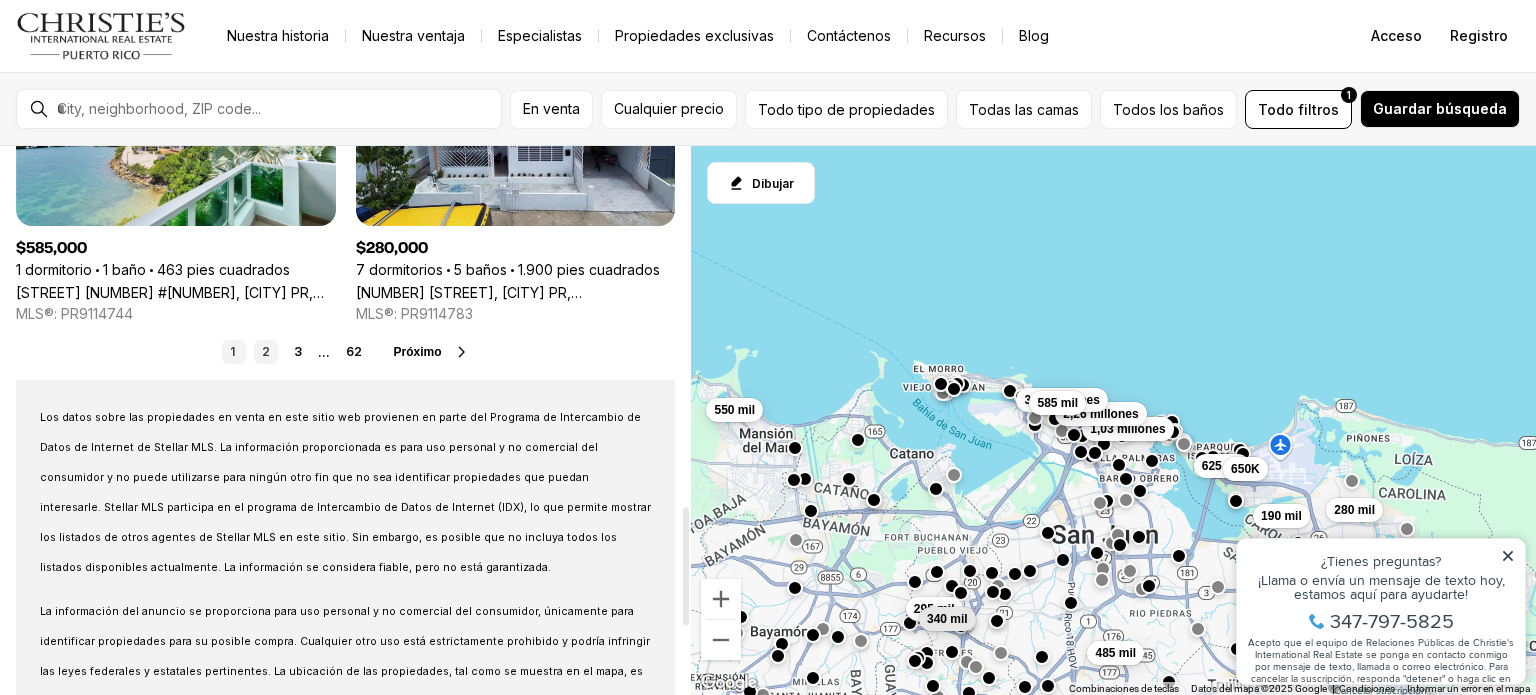 click on "2" at bounding box center (266, 351) 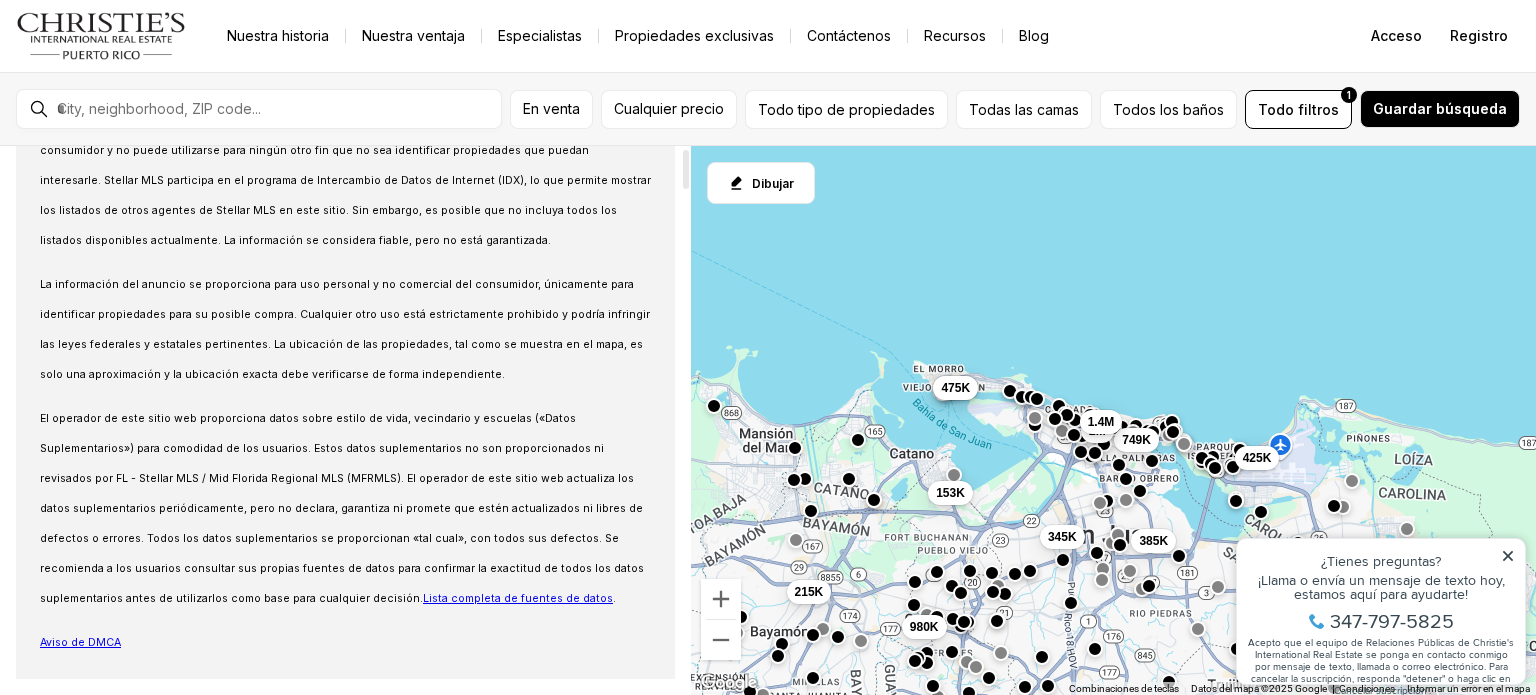 scroll, scrollTop: 0, scrollLeft: 0, axis: both 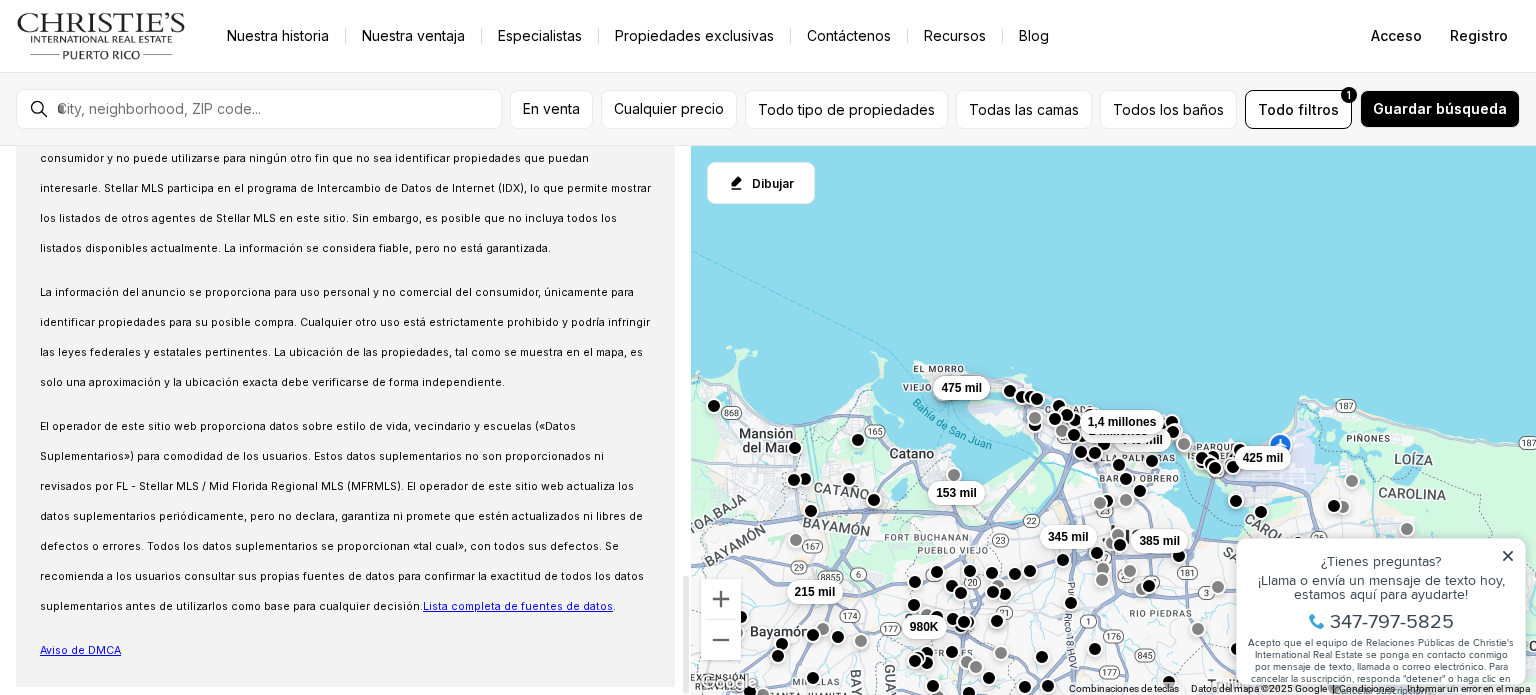 drag, startPoint x: 689, startPoint y: 203, endPoint x: 752, endPoint y: 640, distance: 441.51782 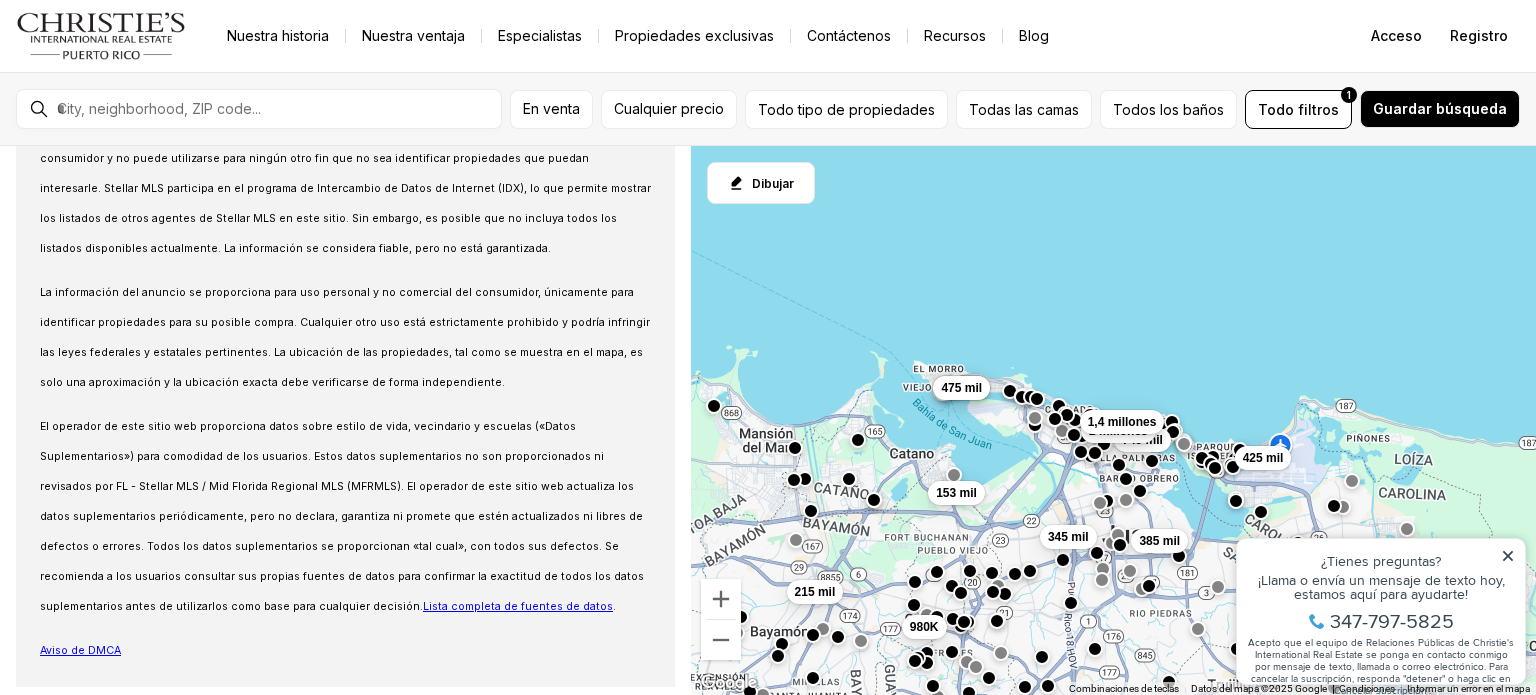 click 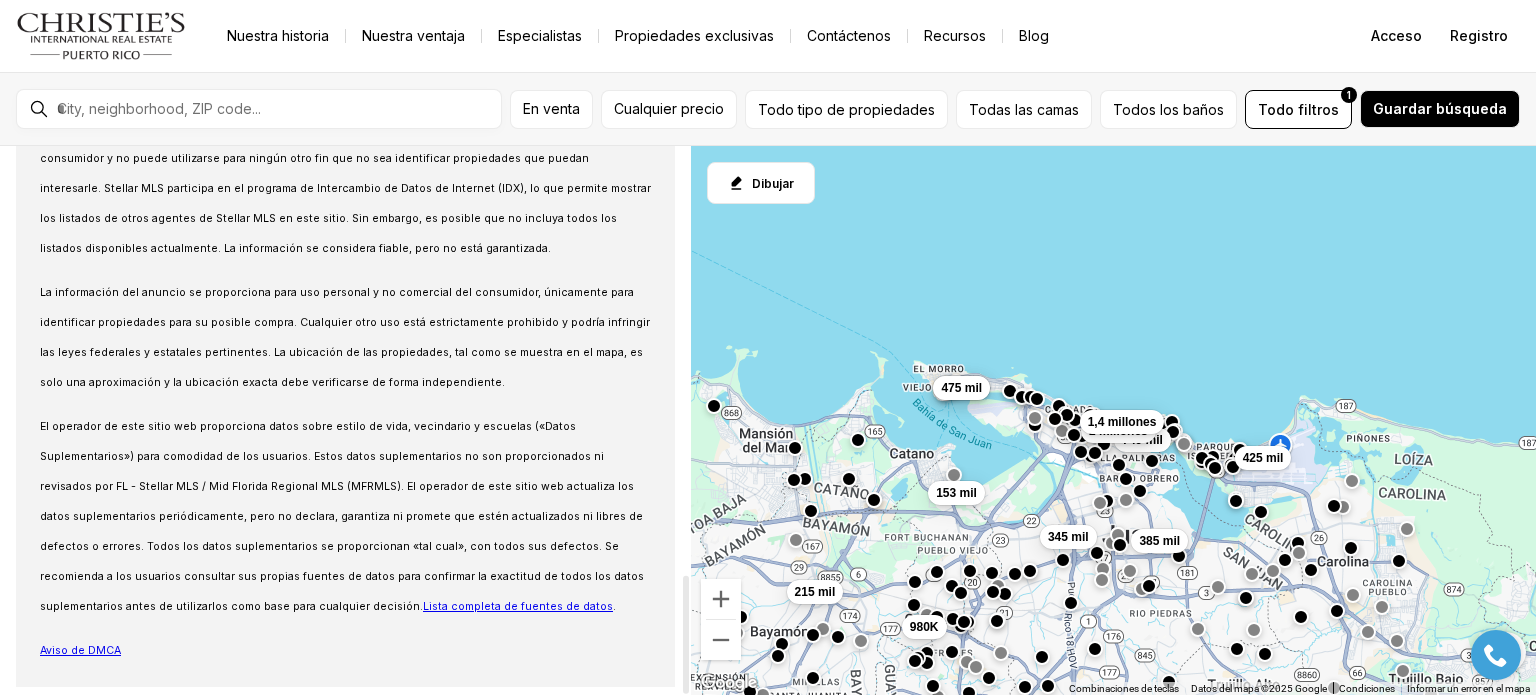 scroll, scrollTop: 0, scrollLeft: 0, axis: both 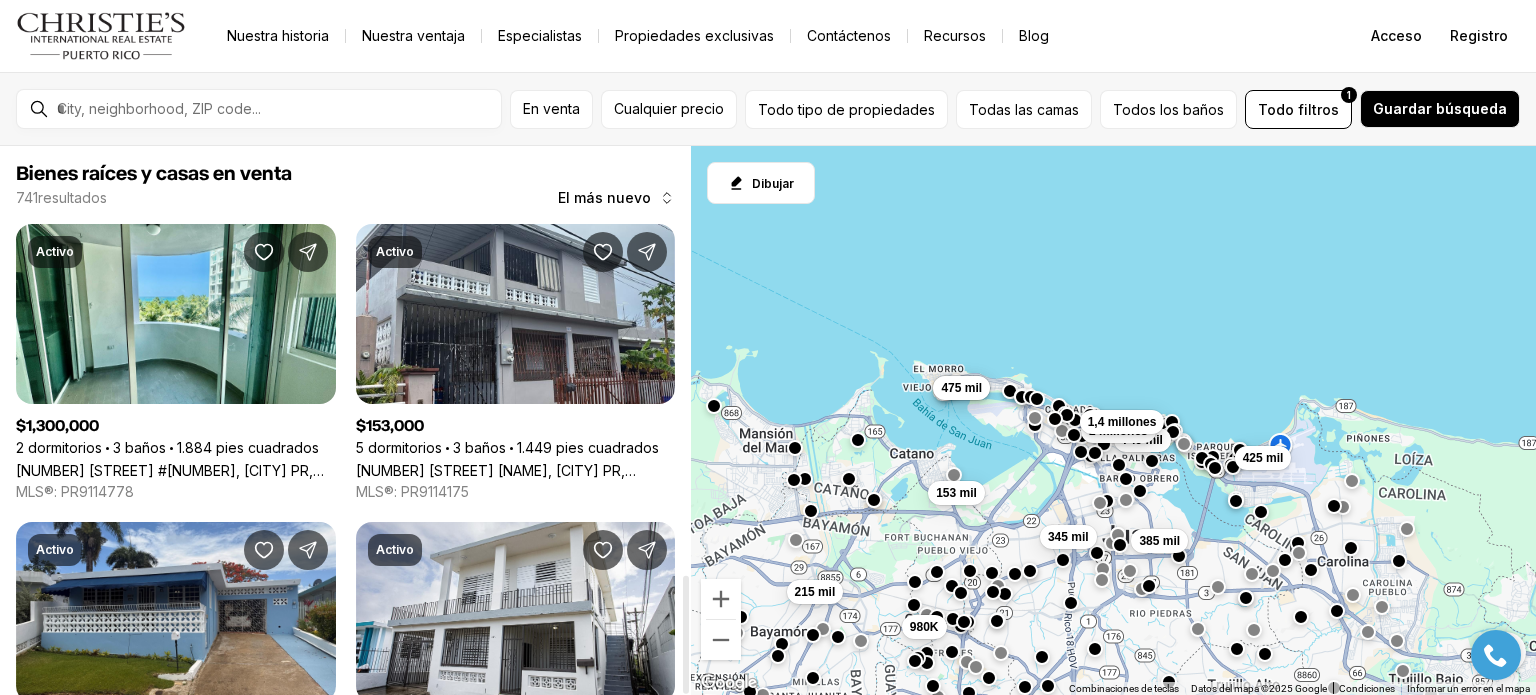 click at bounding box center [686, 420] 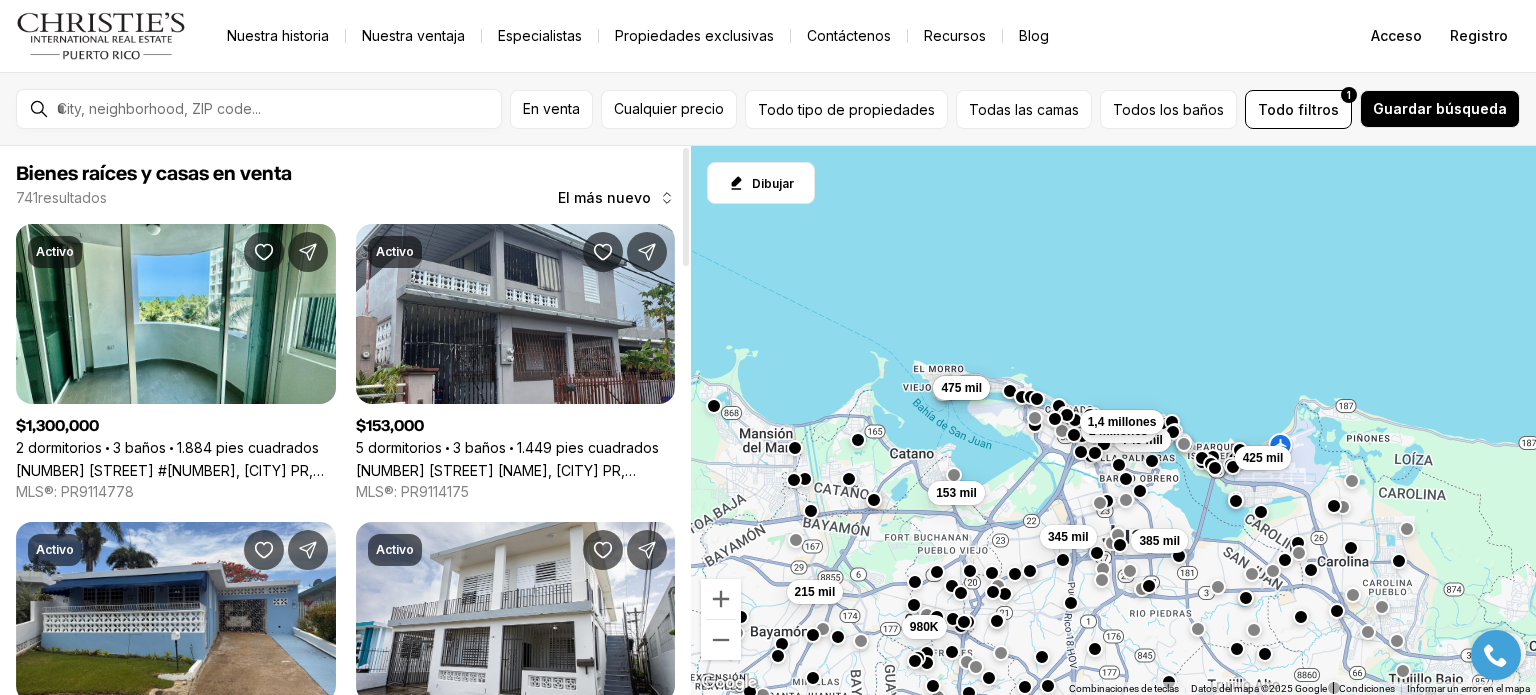 click at bounding box center [686, 207] 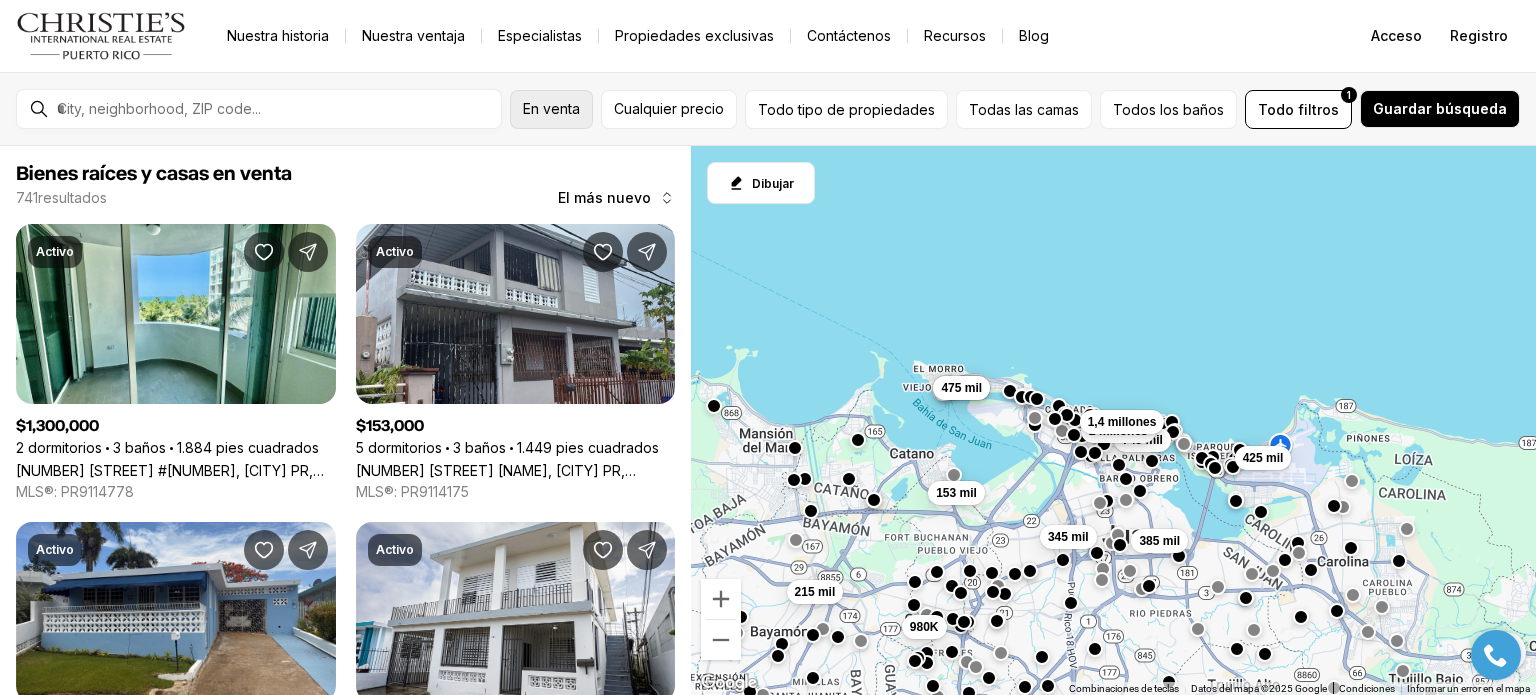click on "En venta" at bounding box center [551, 108] 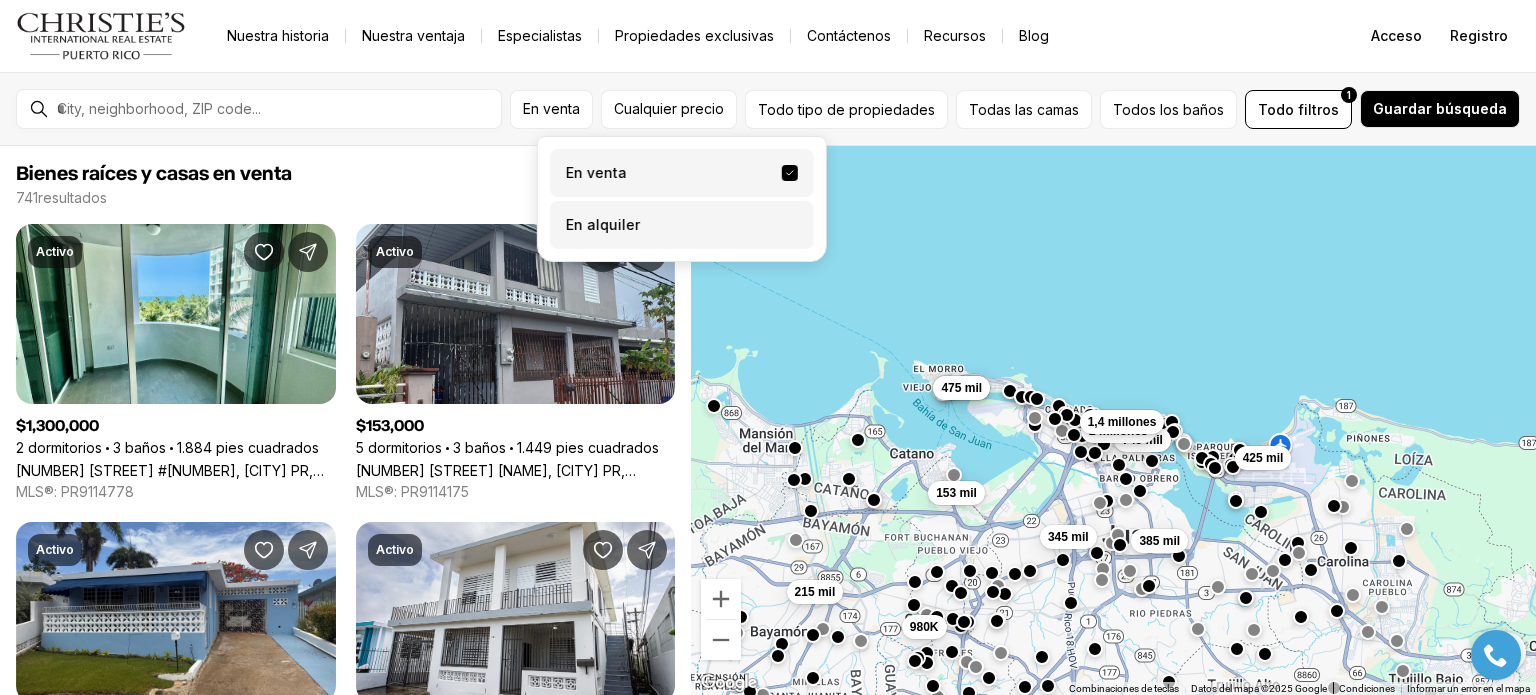 click on "En alquiler" at bounding box center (603, 224) 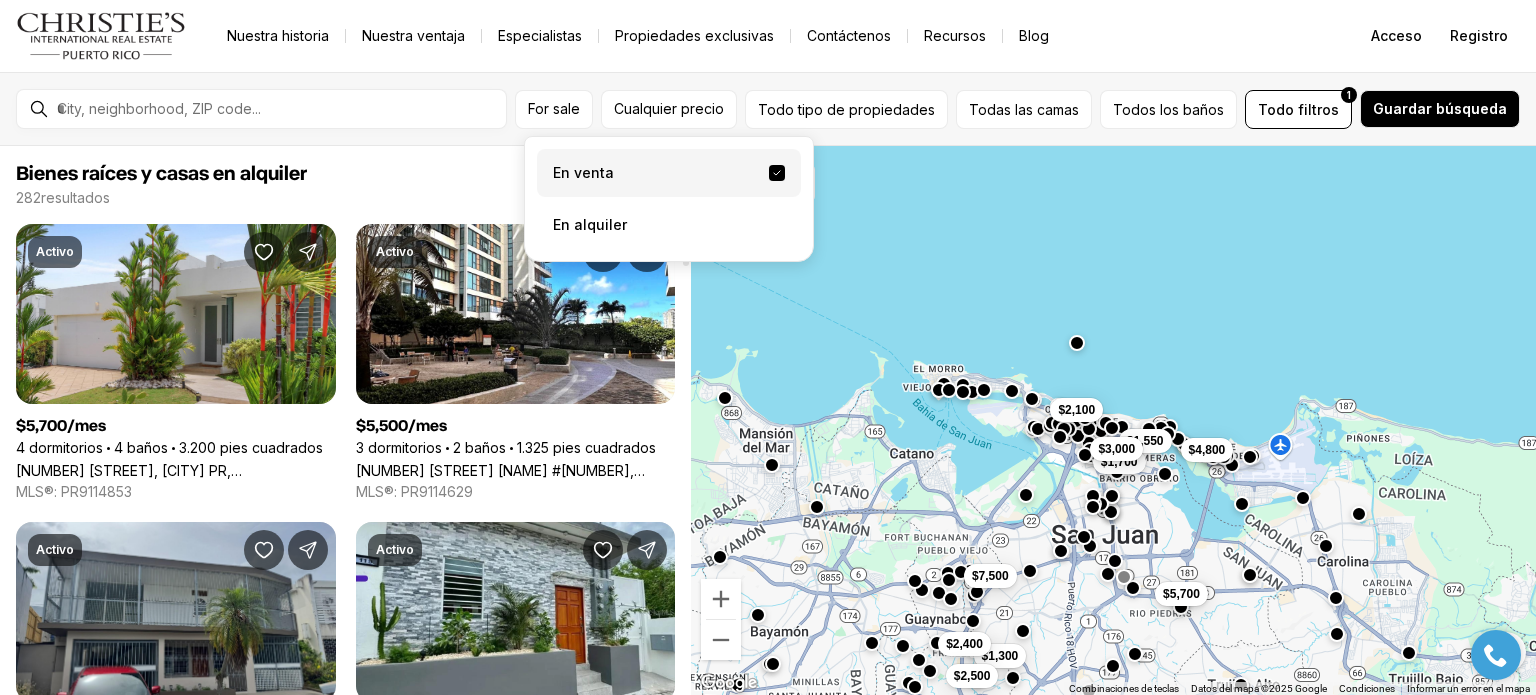type on "for_sale" 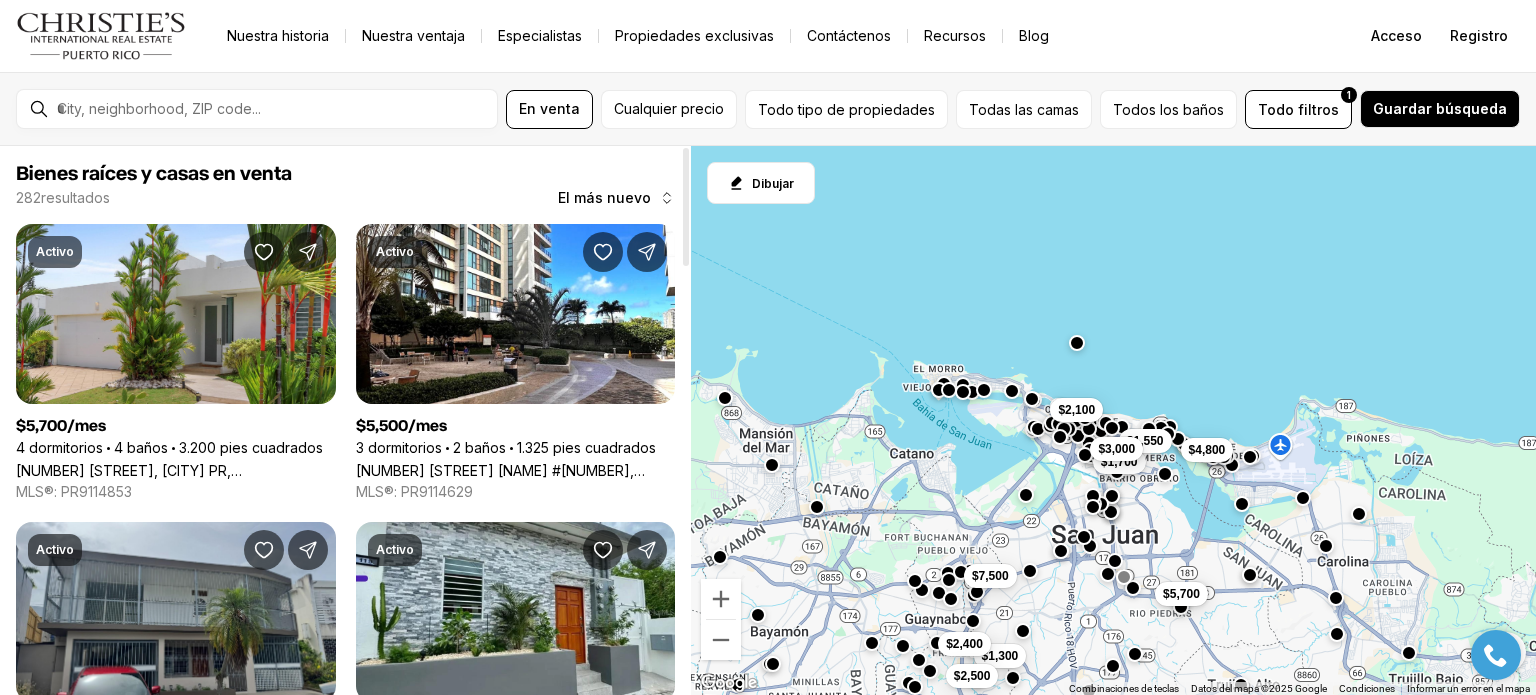 click on "Bienes raíces y casas en venta" at bounding box center (345, 174) 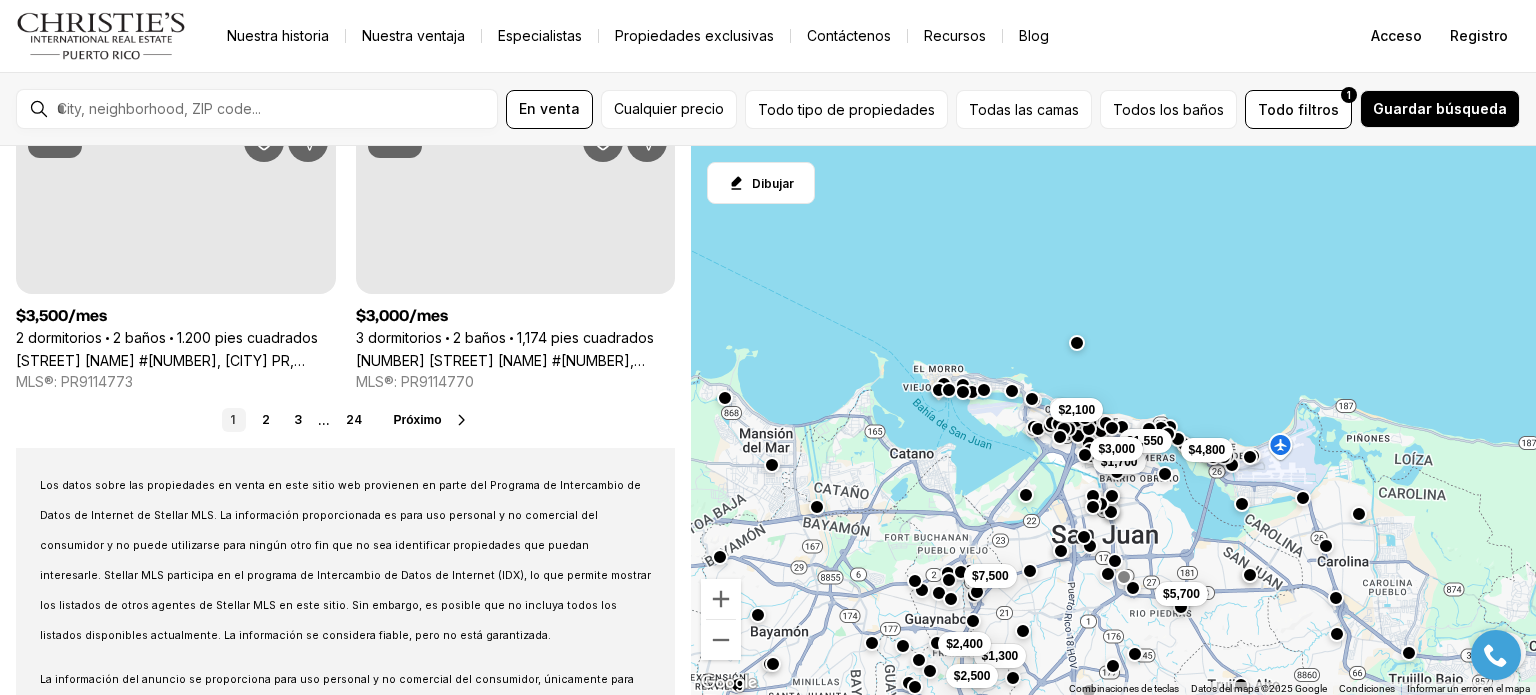 scroll, scrollTop: 1640, scrollLeft: 0, axis: vertical 